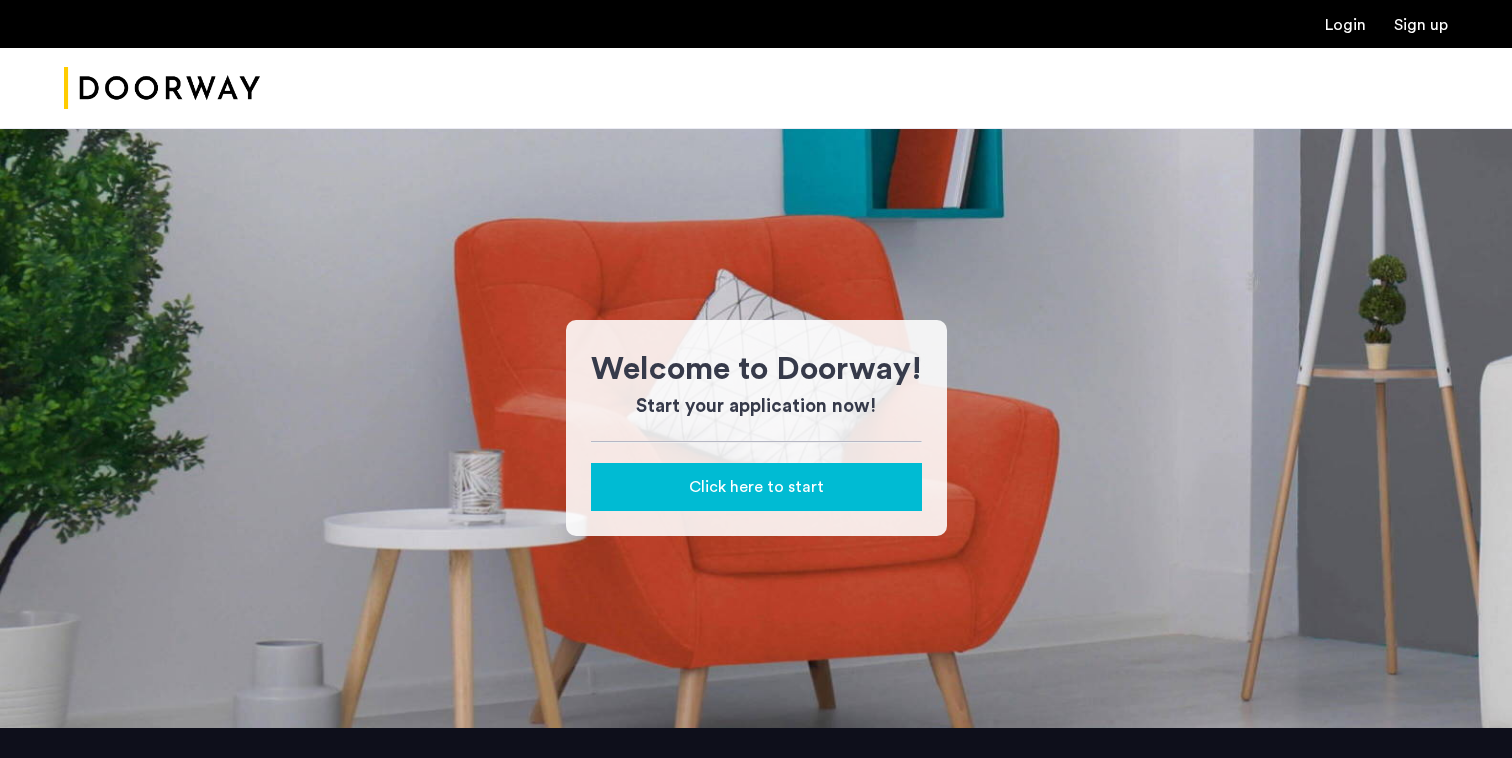 scroll, scrollTop: 0, scrollLeft: 0, axis: both 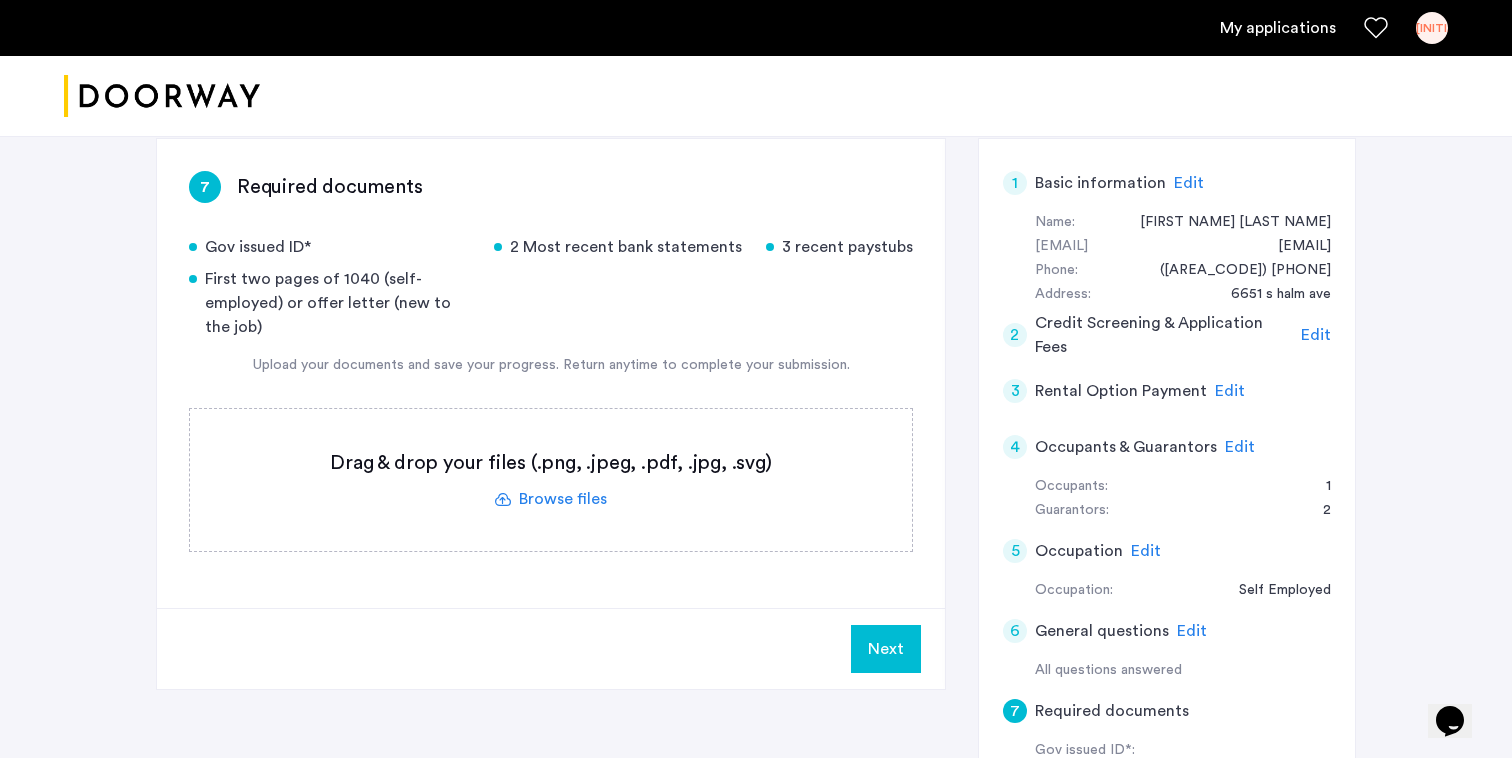 click on "Edit" at bounding box center (1316, 335) 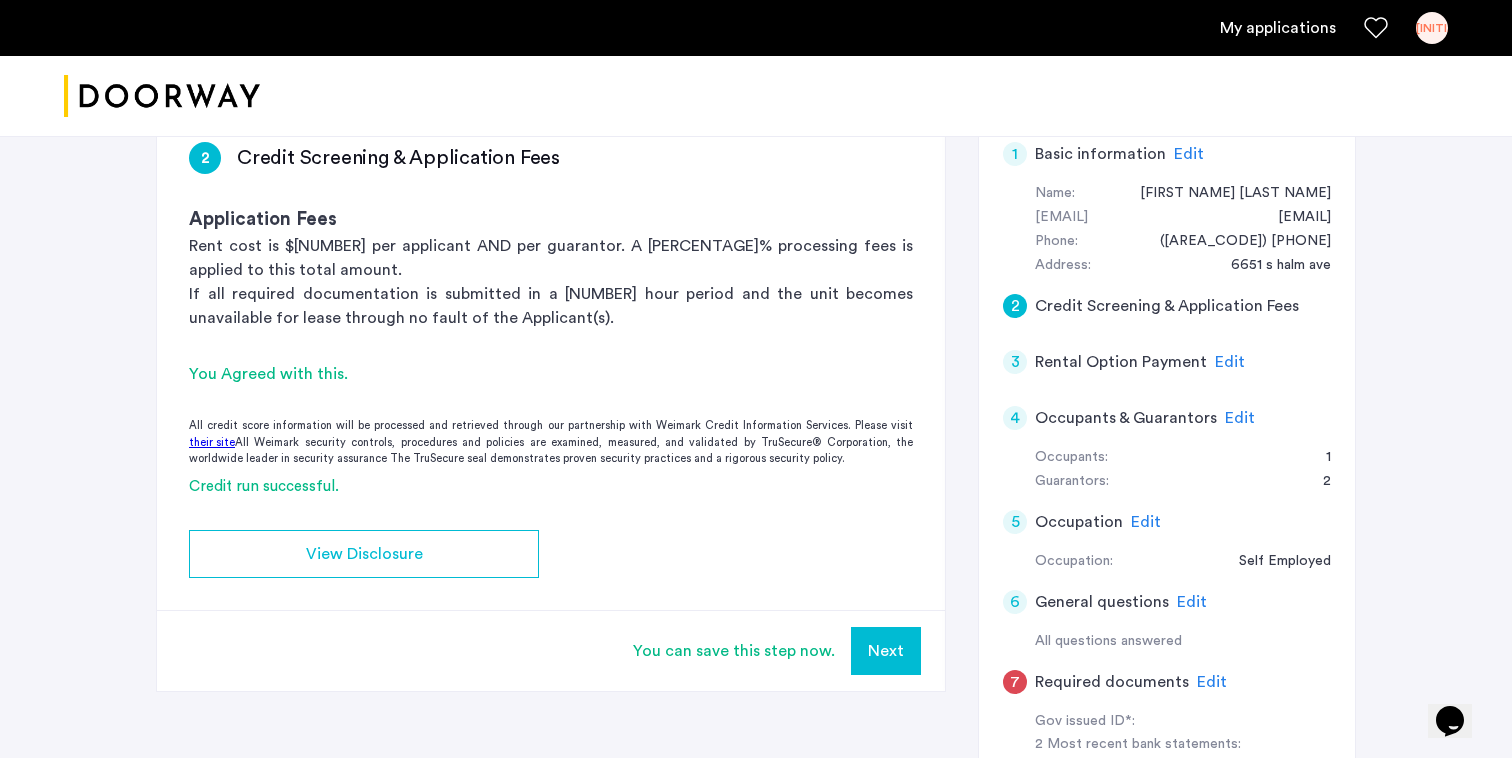 scroll, scrollTop: 363, scrollLeft: 0, axis: vertical 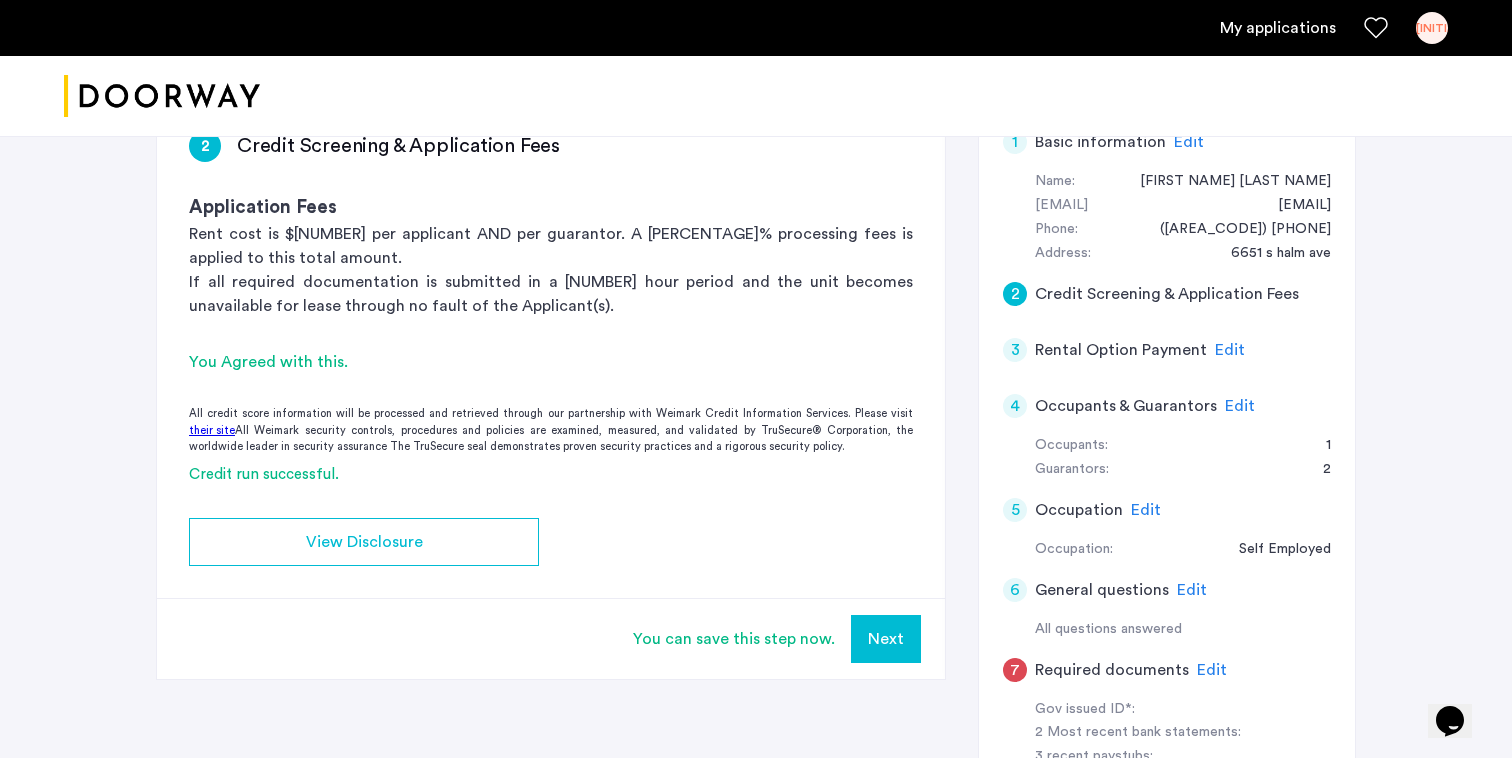 click on "Edit" at bounding box center [1230, 350] 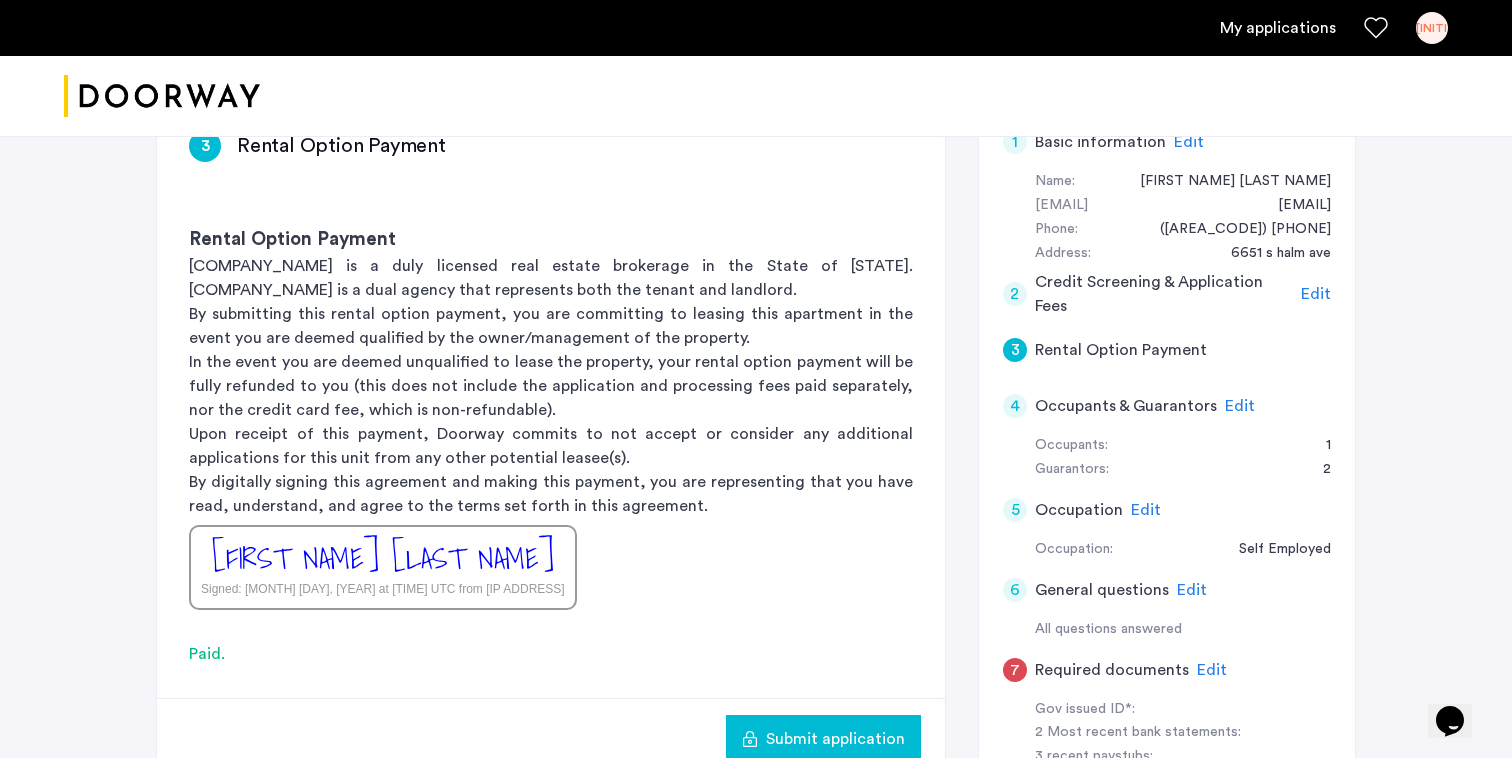 click on "Edit" at bounding box center (1240, 406) 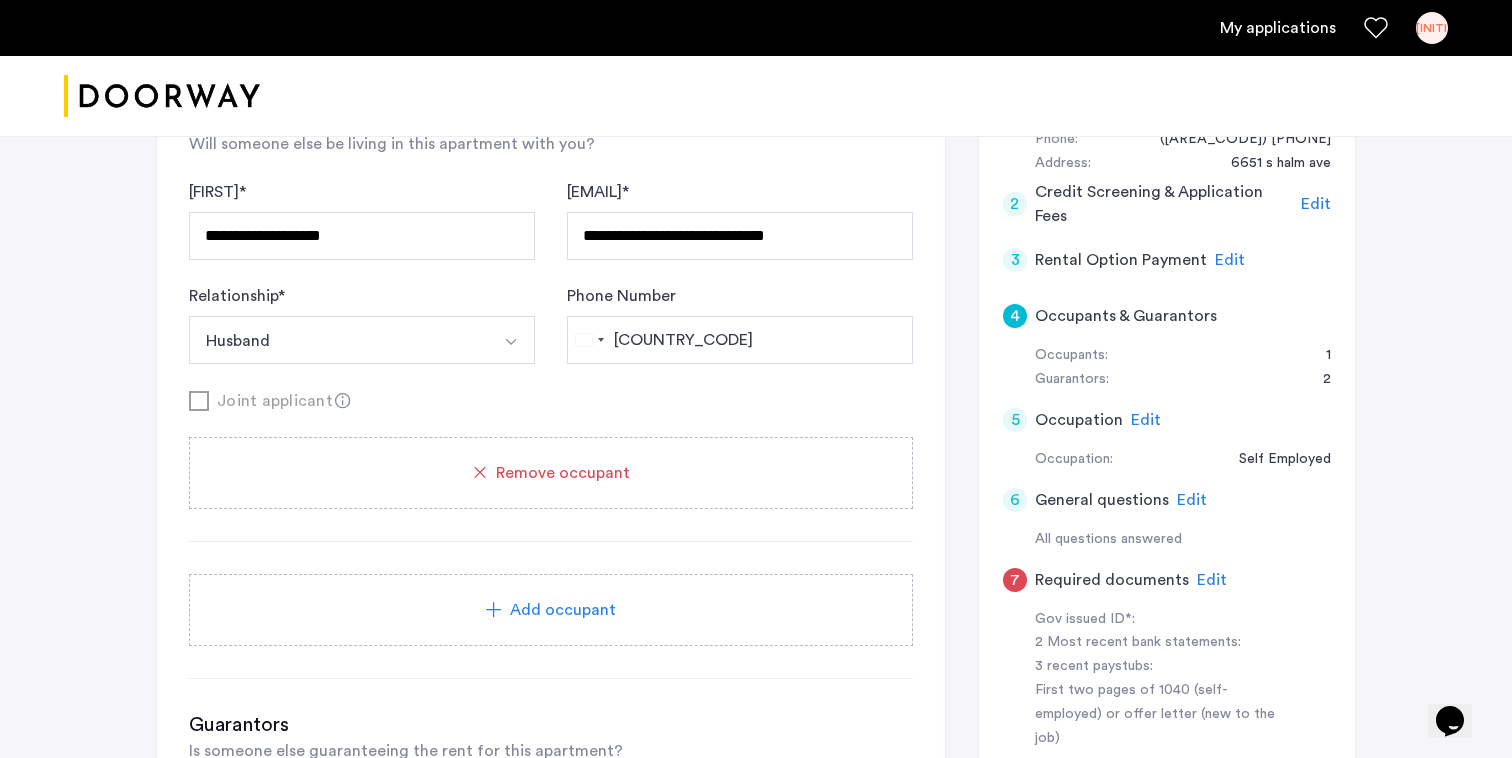 scroll, scrollTop: 469, scrollLeft: 0, axis: vertical 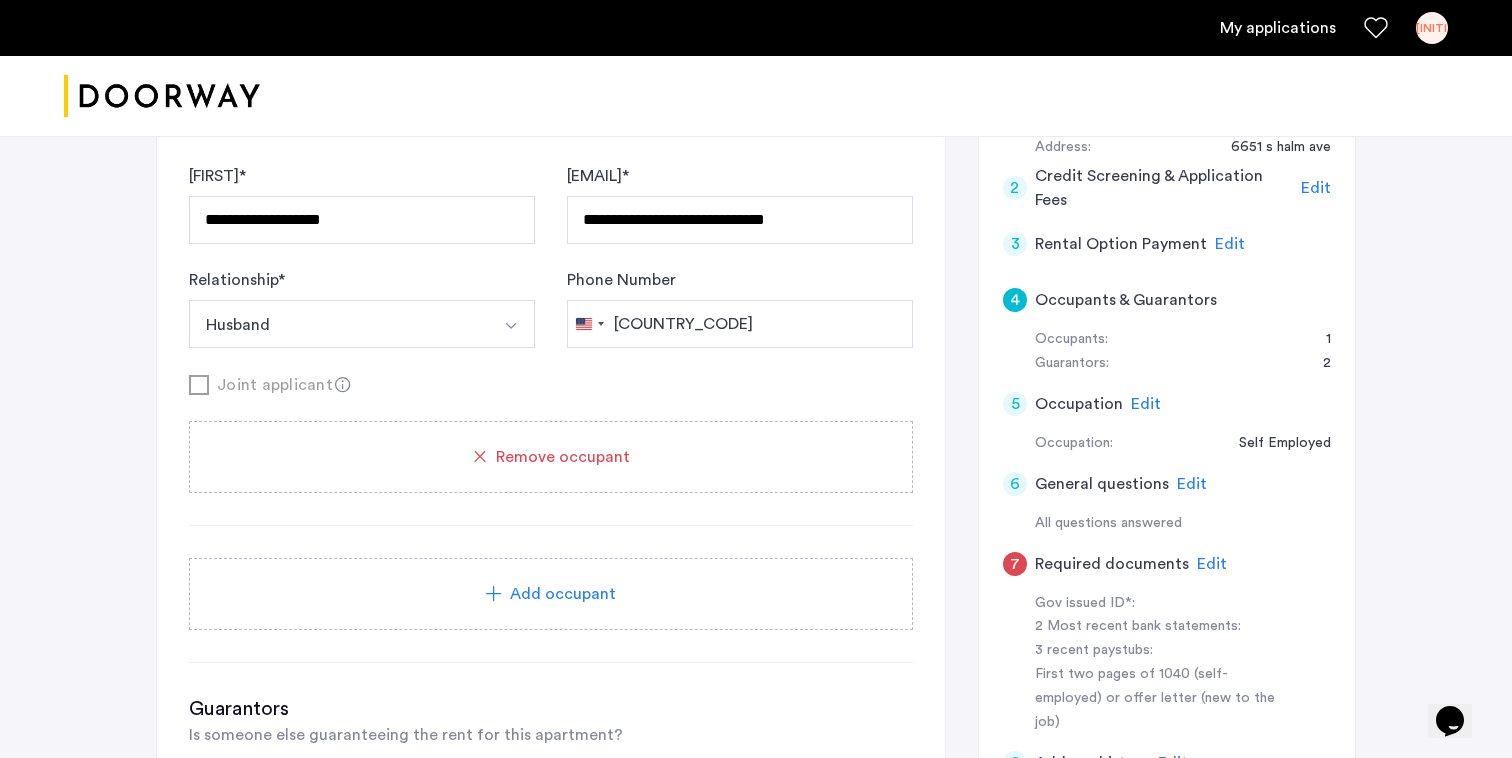 click on "Edit" at bounding box center (1146, 404) 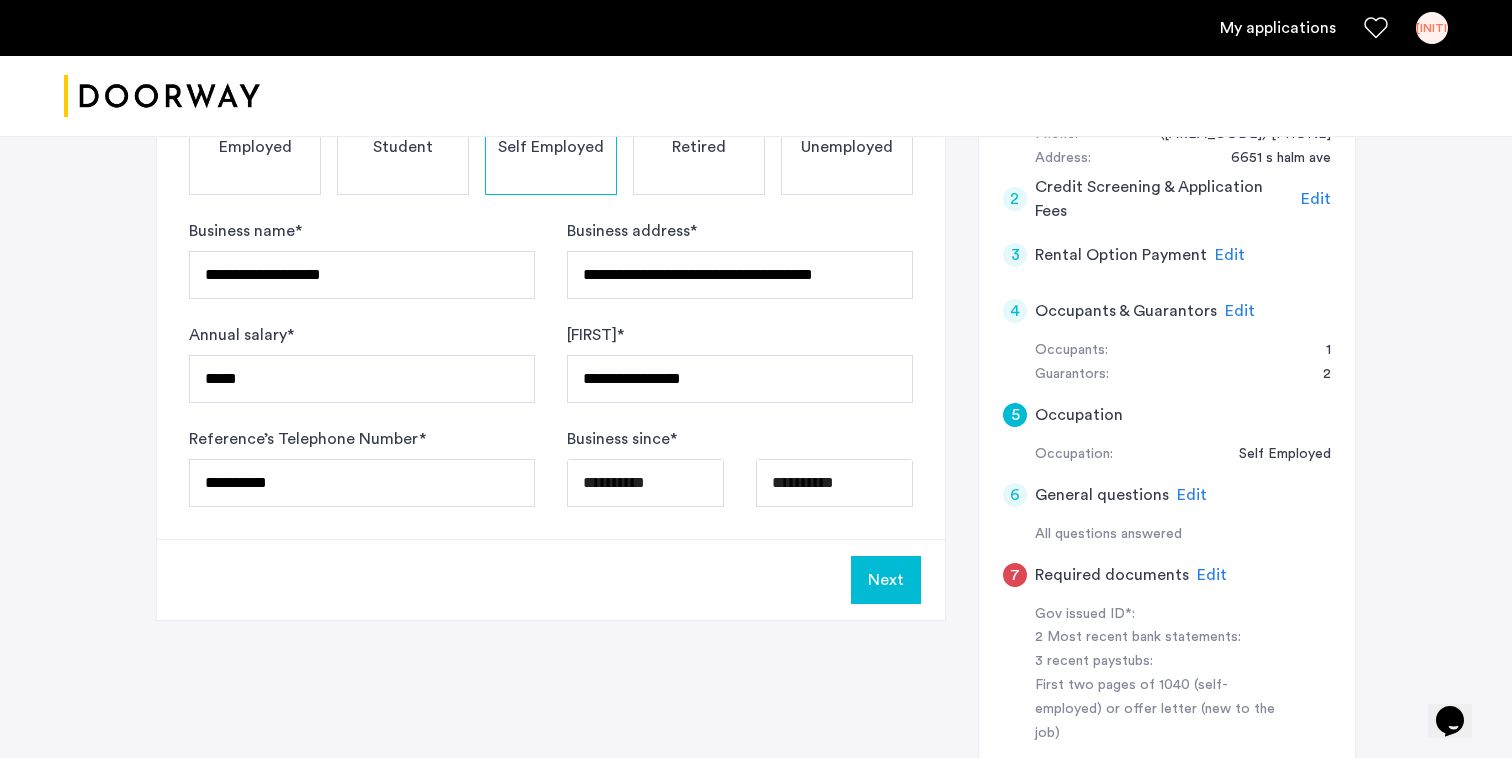 scroll, scrollTop: 444, scrollLeft: 0, axis: vertical 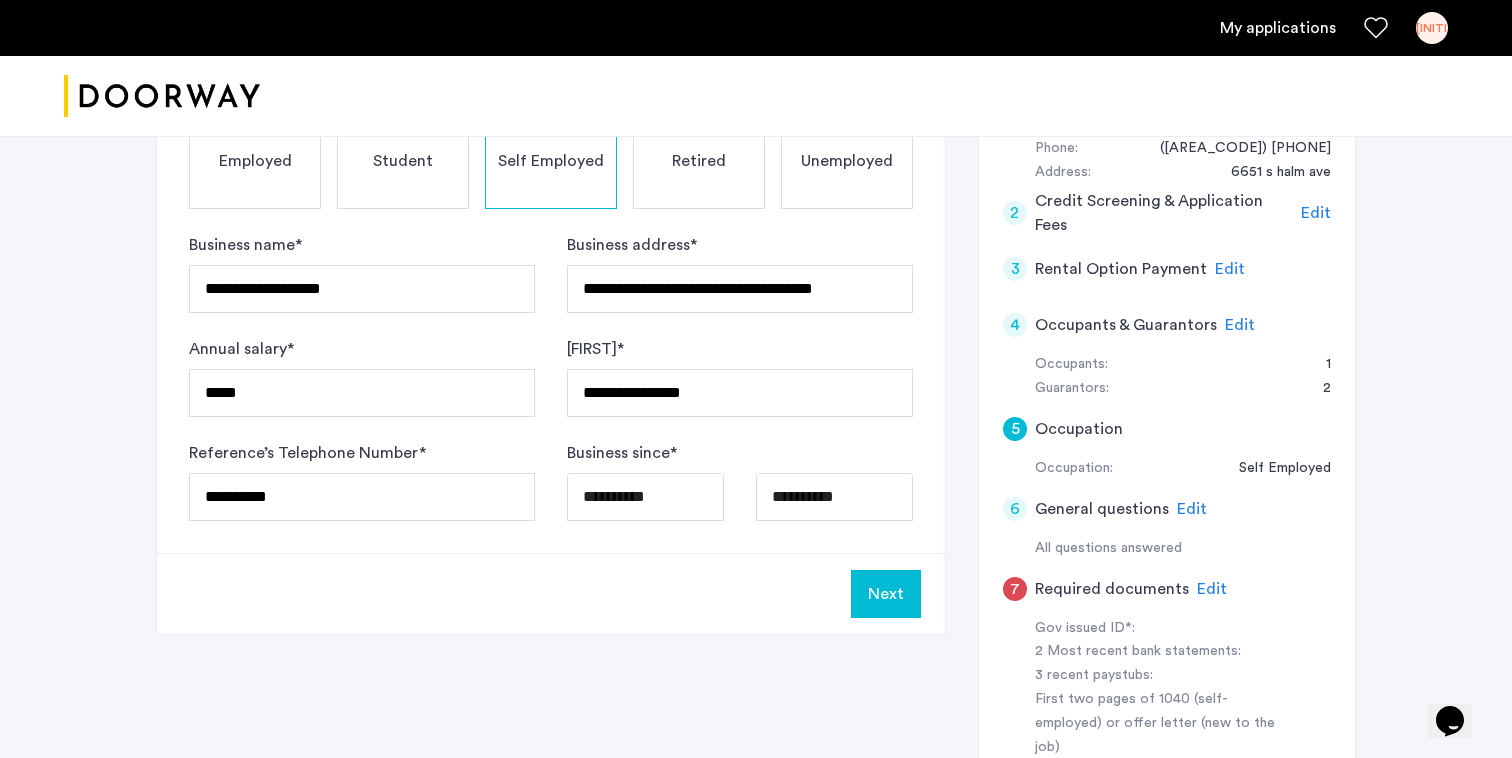 click on "Edit" at bounding box center [1192, 509] 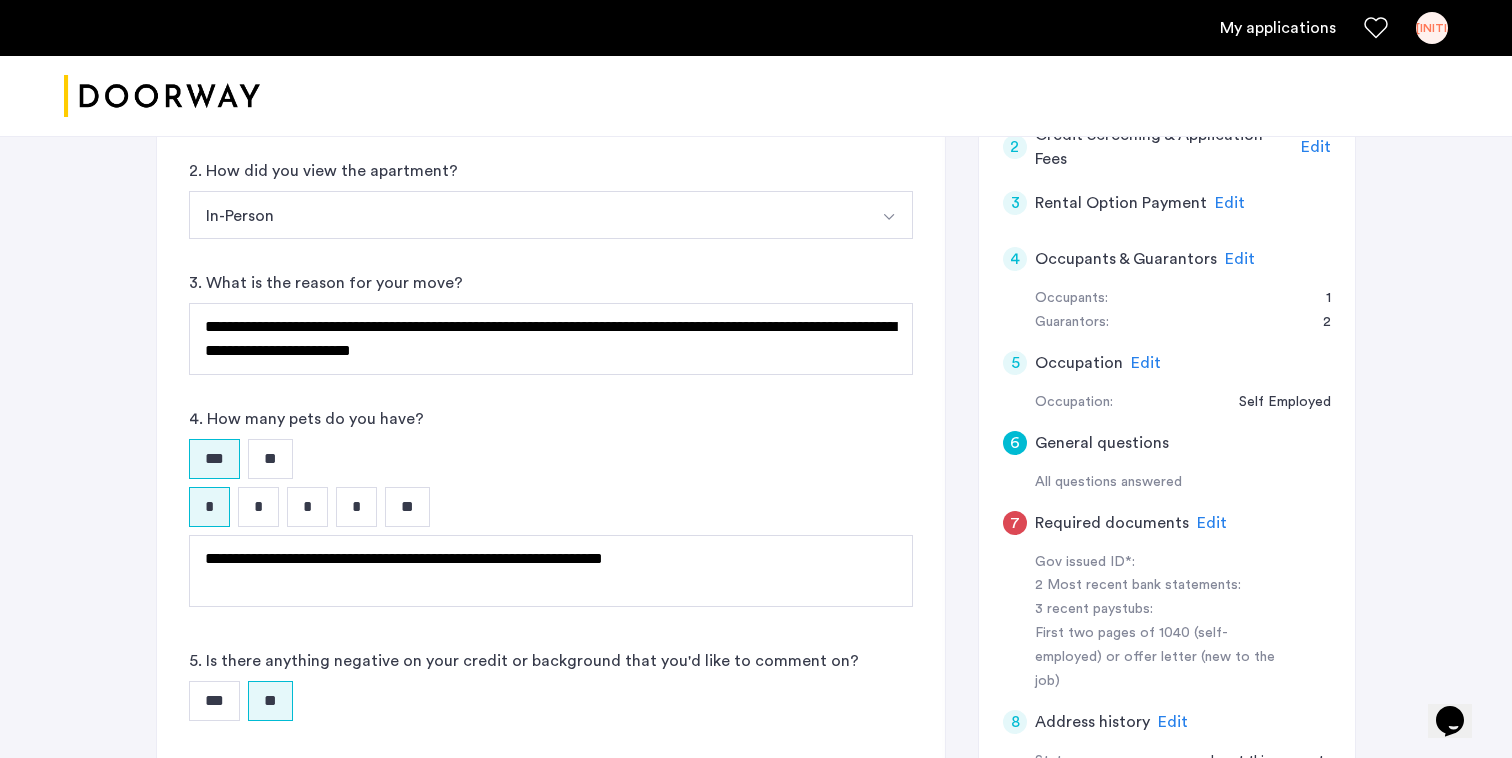 scroll, scrollTop: 505, scrollLeft: 0, axis: vertical 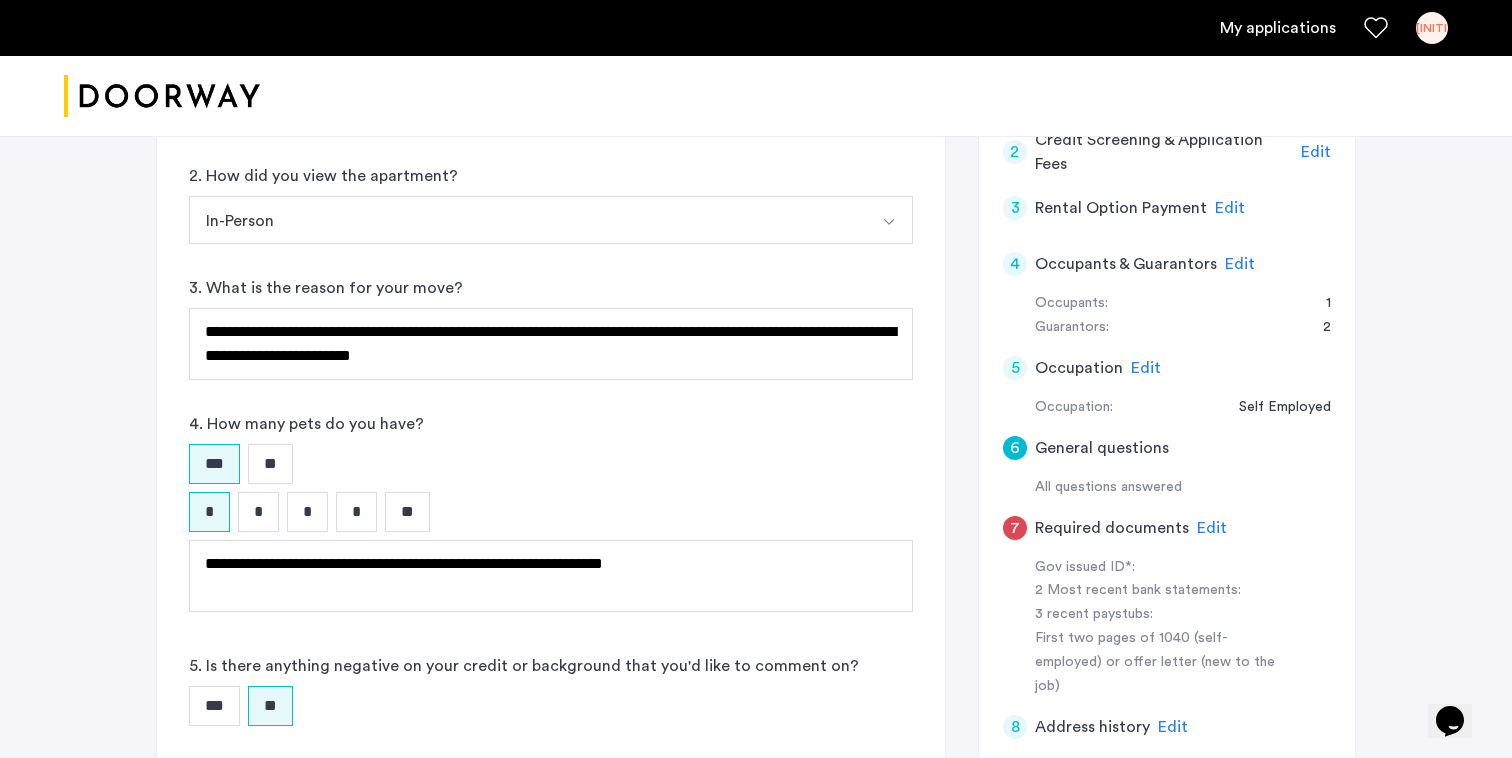click on "Edit" at bounding box center [1146, 368] 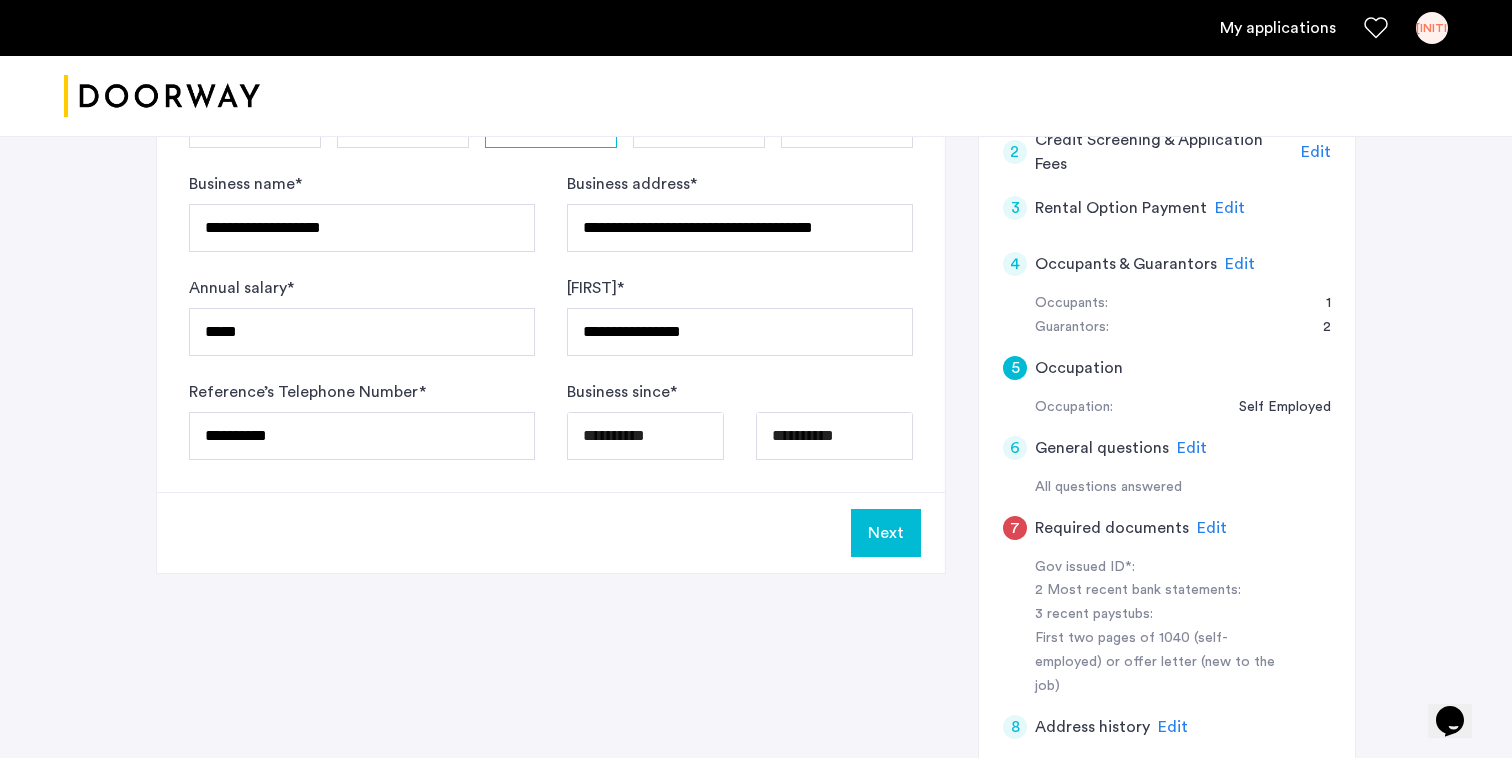 click on "Edit" at bounding box center (1192, 448) 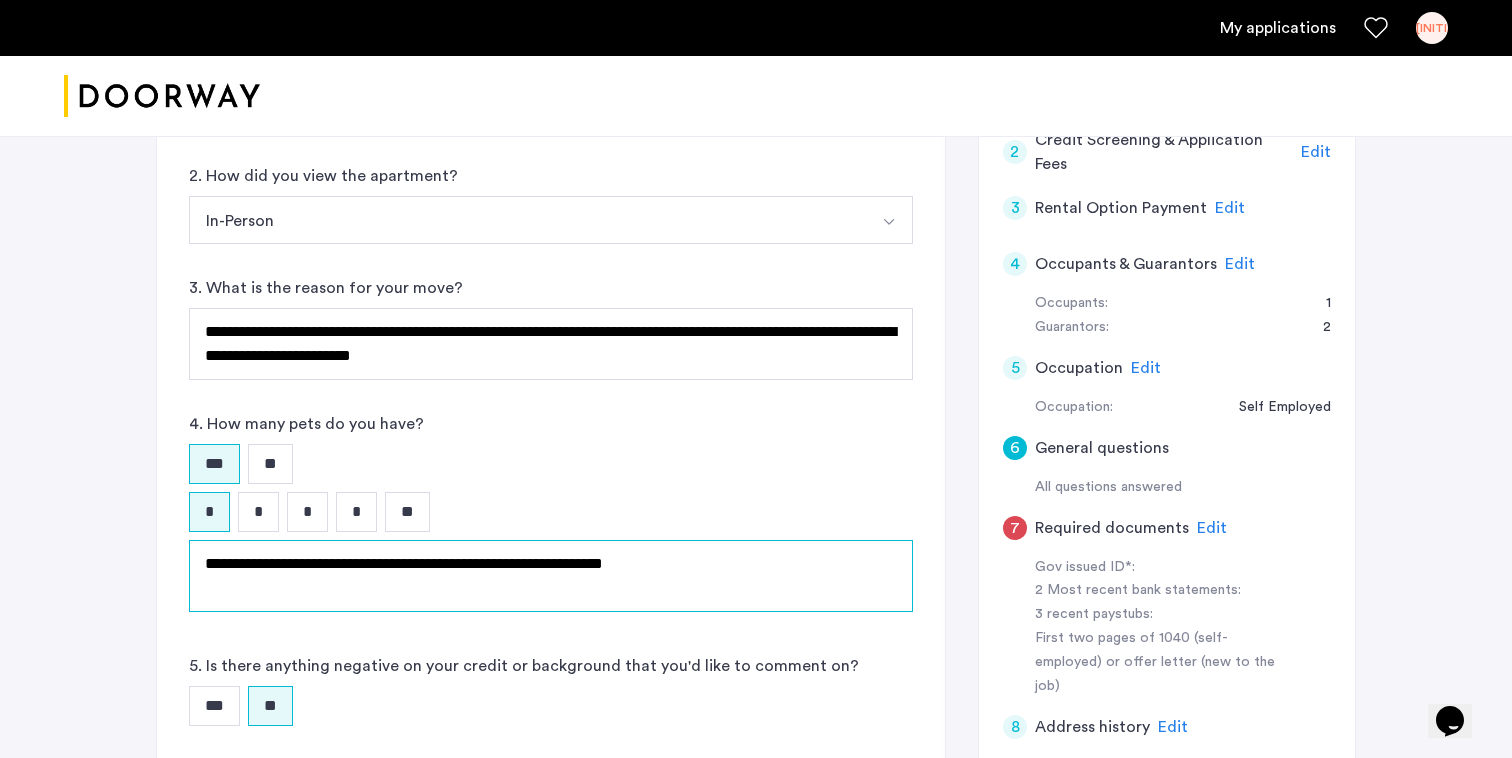 click on "**********" at bounding box center (551, 576) 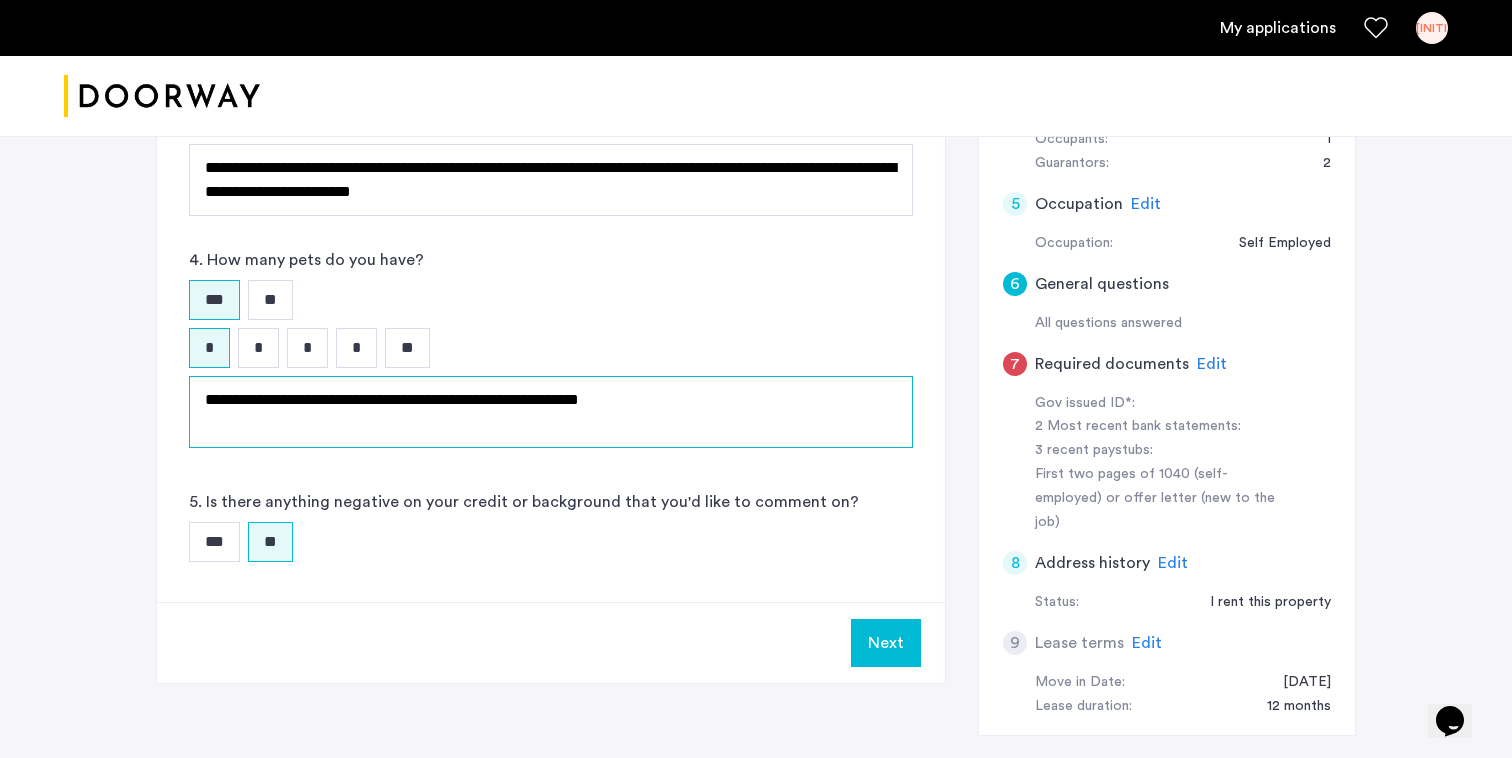 scroll, scrollTop: 681, scrollLeft: 0, axis: vertical 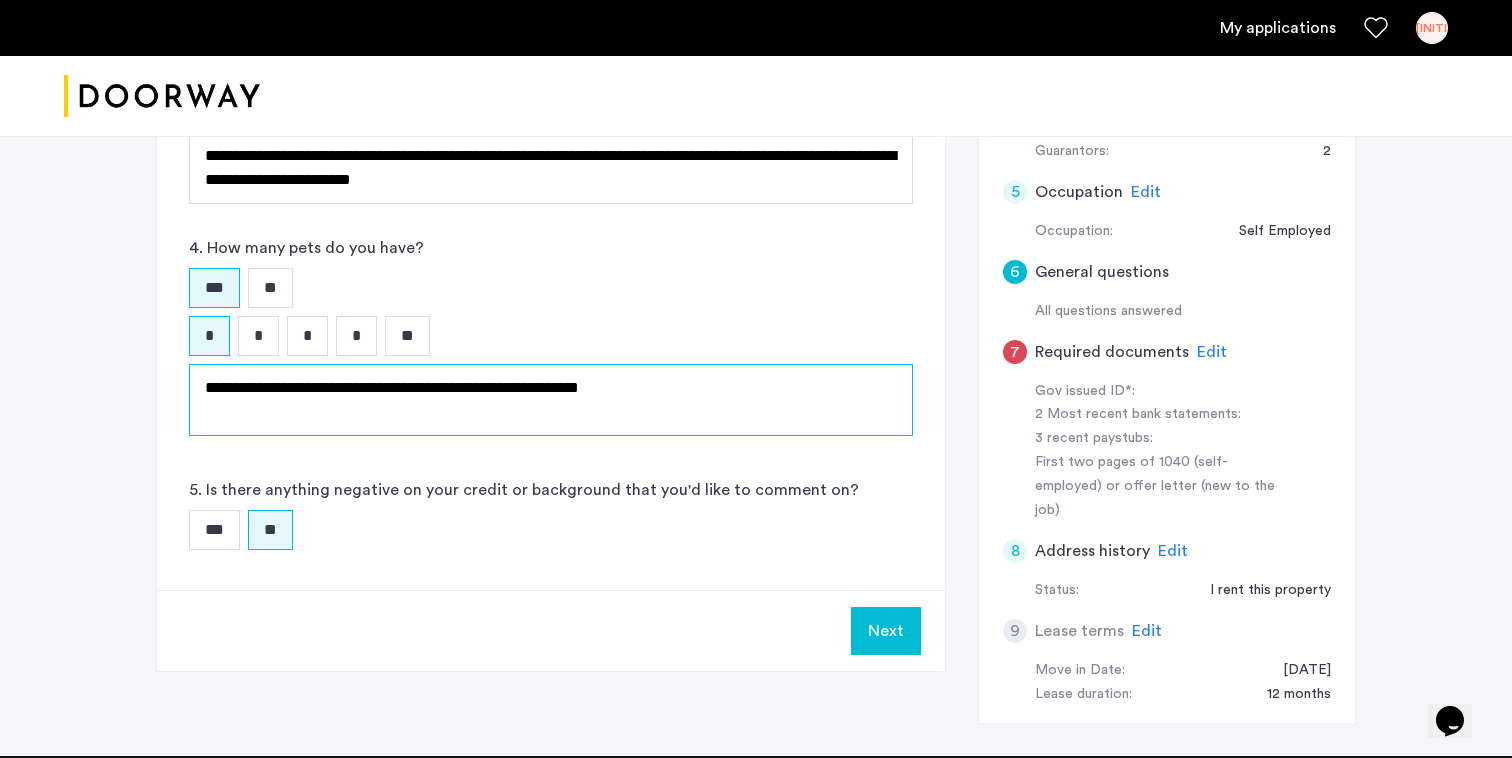 type on "**********" 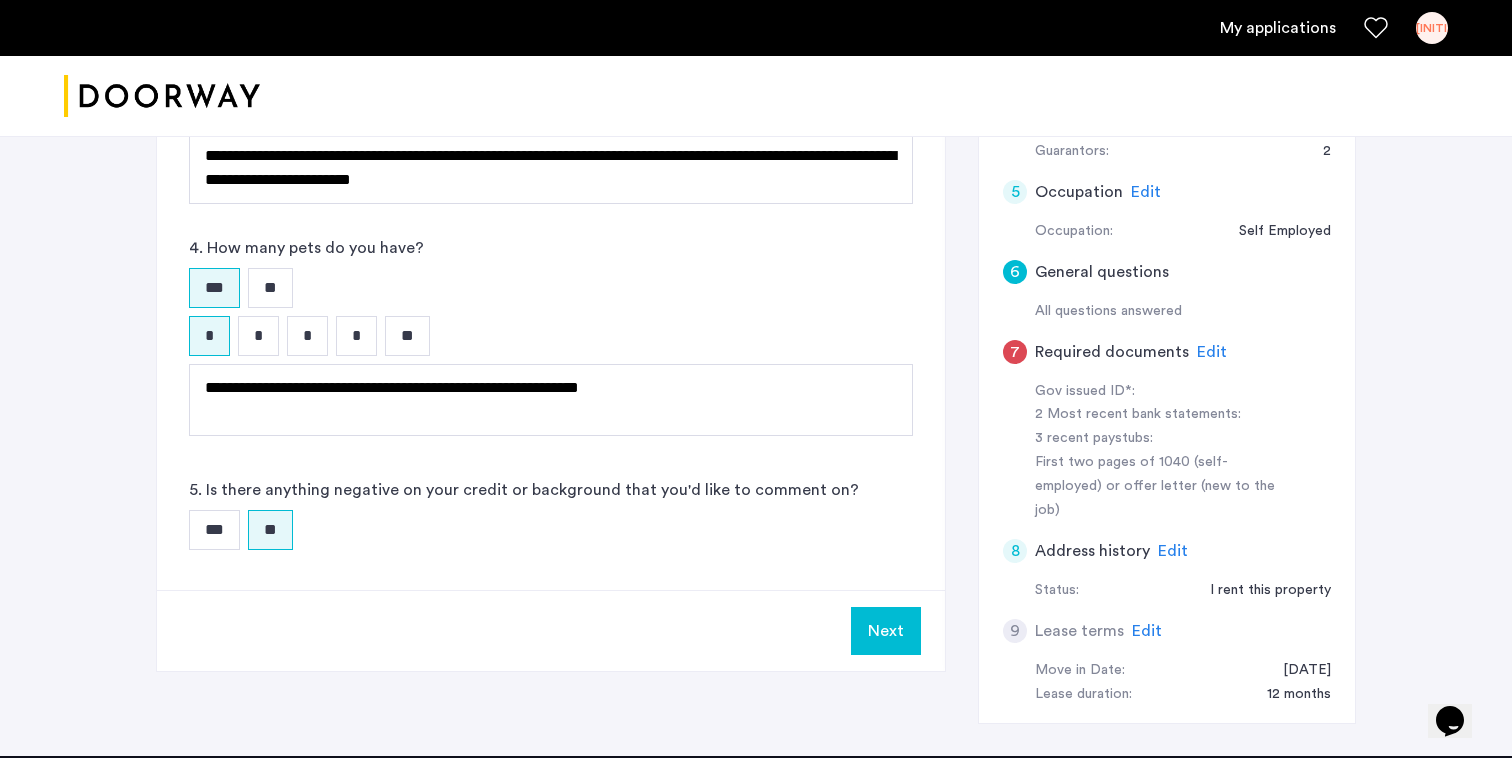 click on "Next" at bounding box center (886, 631) 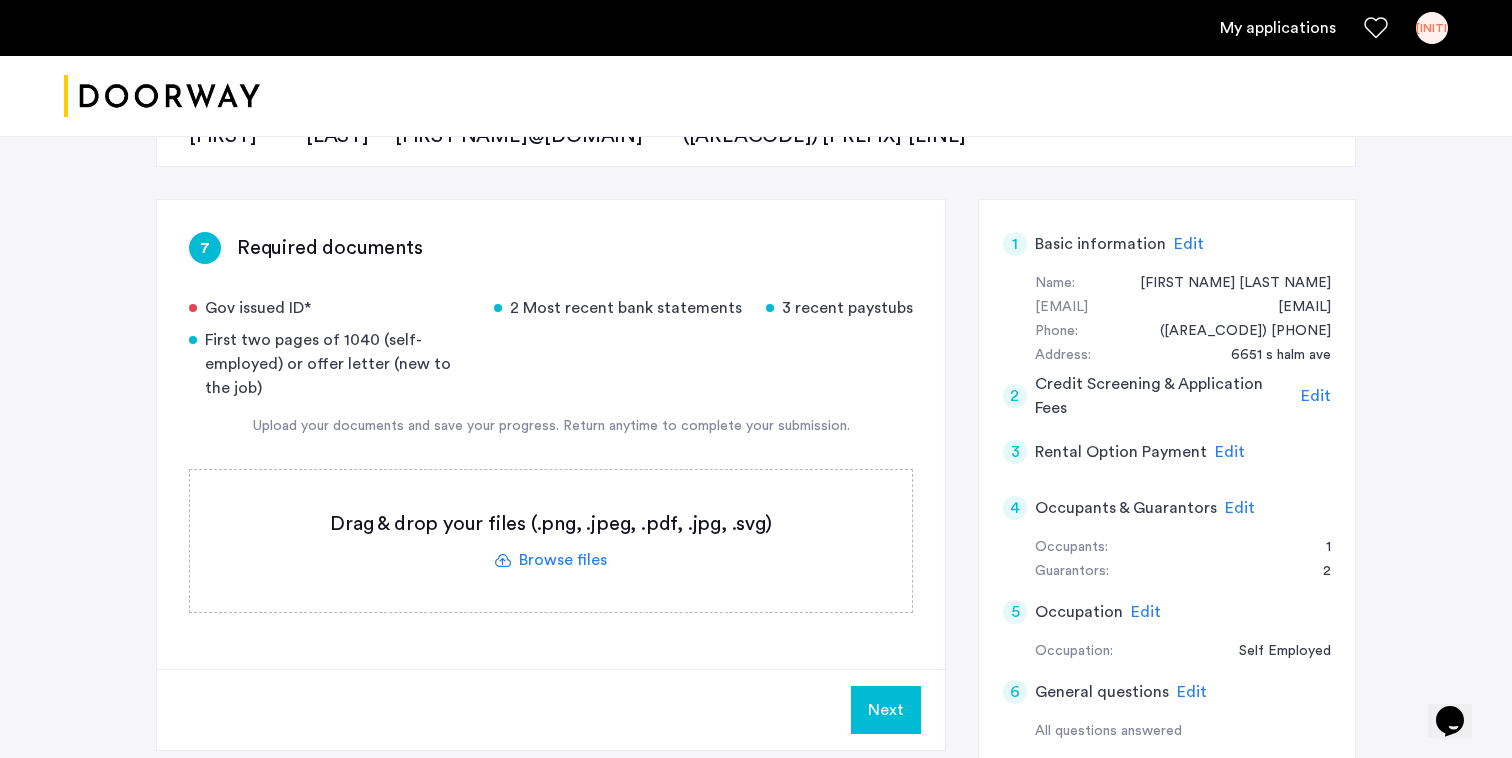 scroll, scrollTop: 231, scrollLeft: 0, axis: vertical 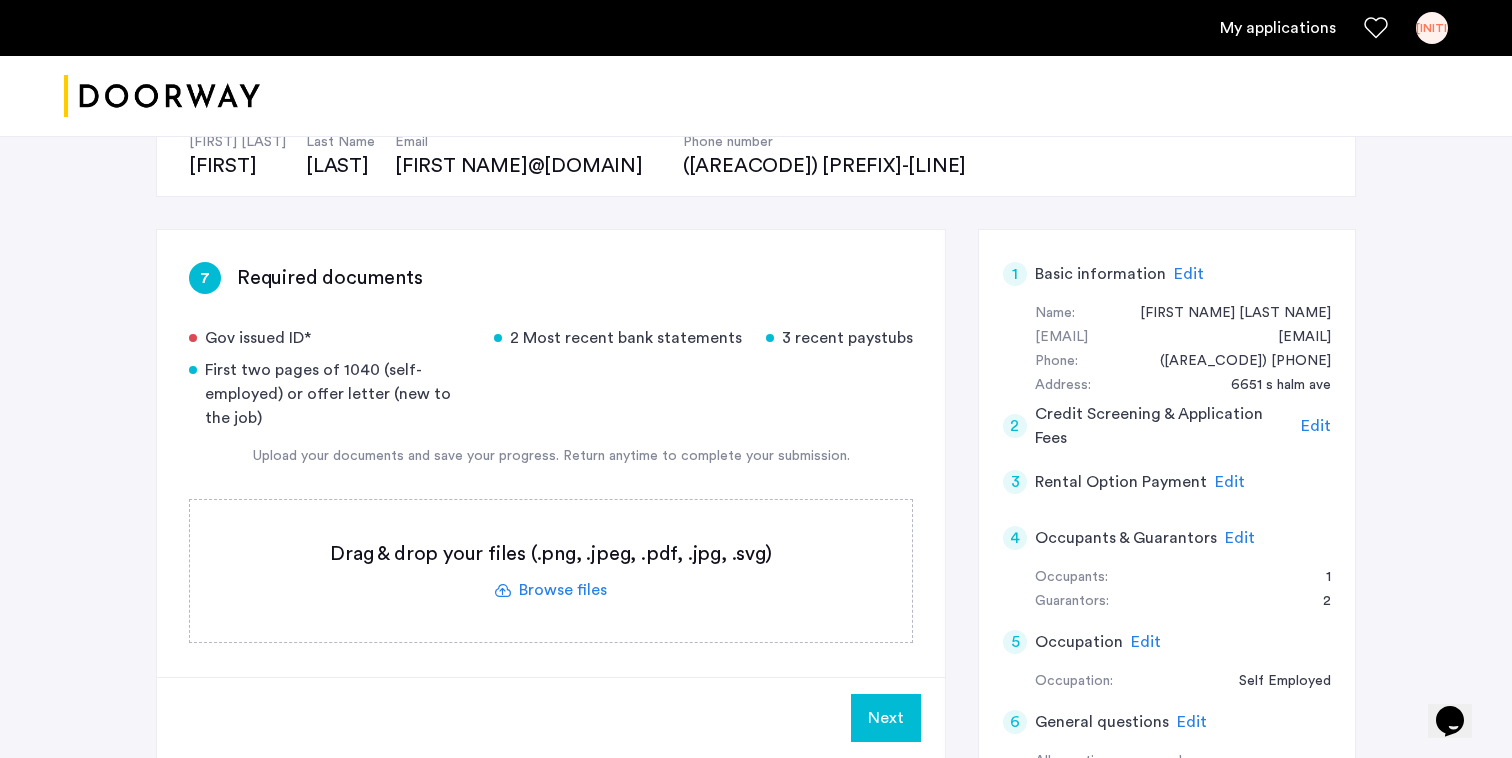 click at bounding box center (551, 571) 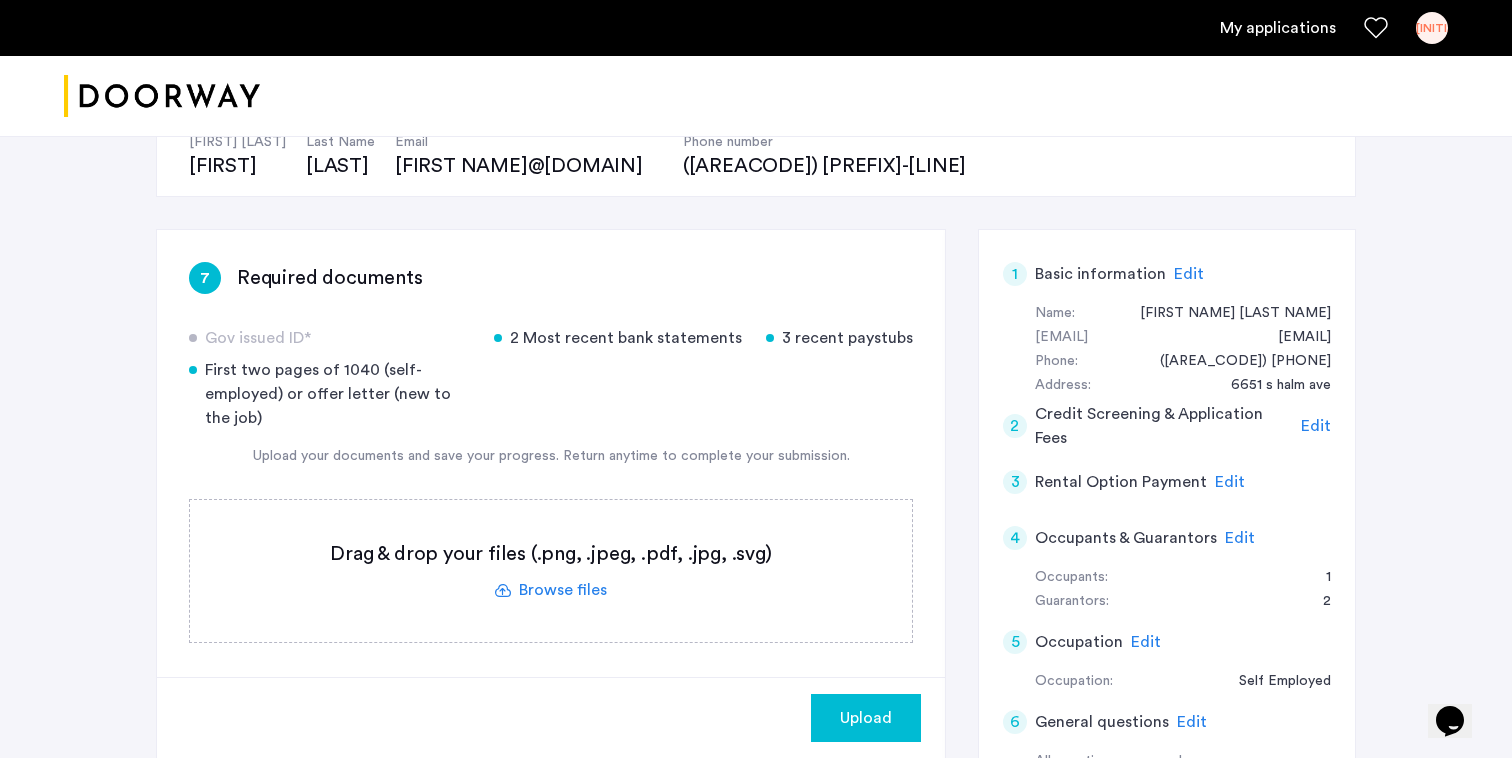 click at bounding box center (551, 571) 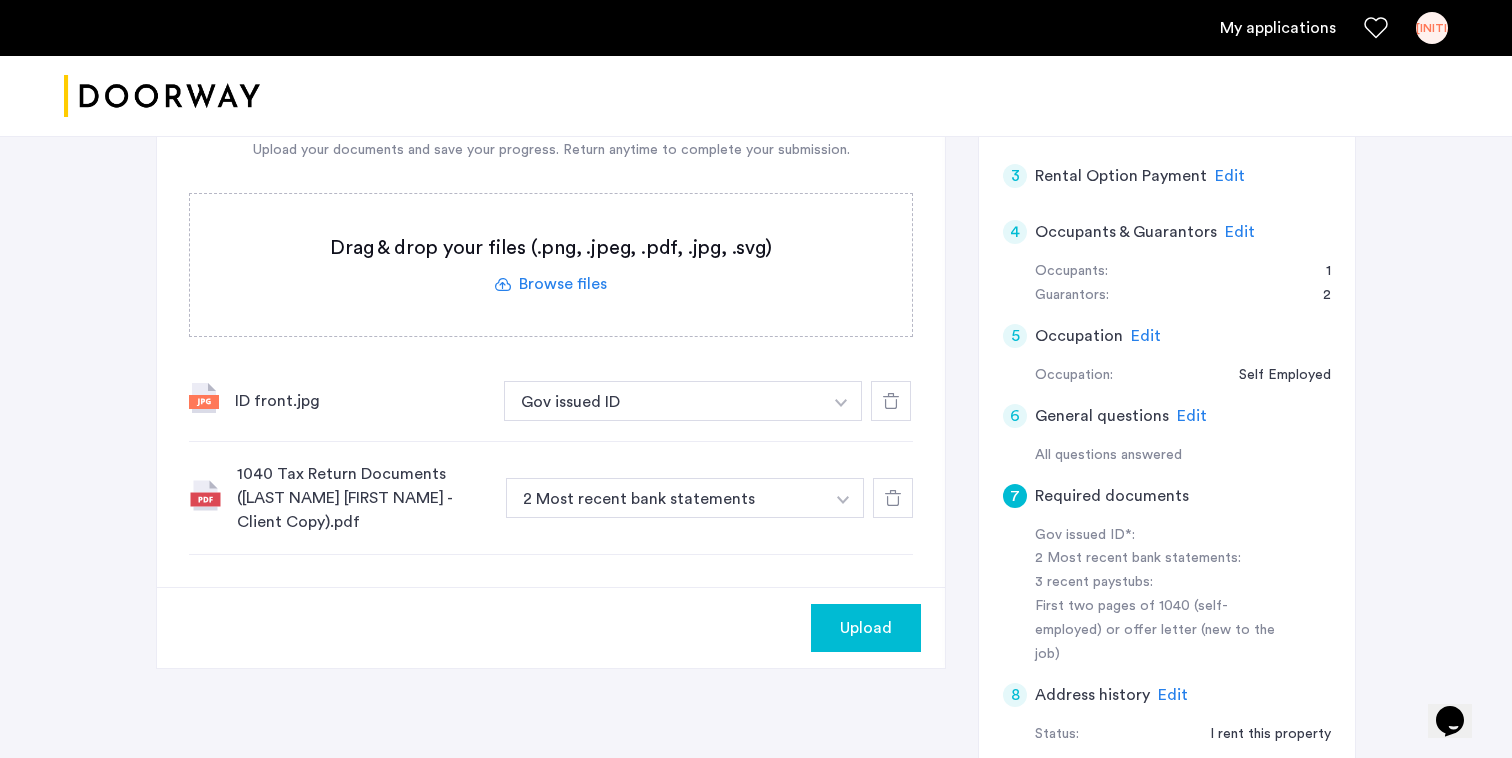 scroll, scrollTop: 529, scrollLeft: 0, axis: vertical 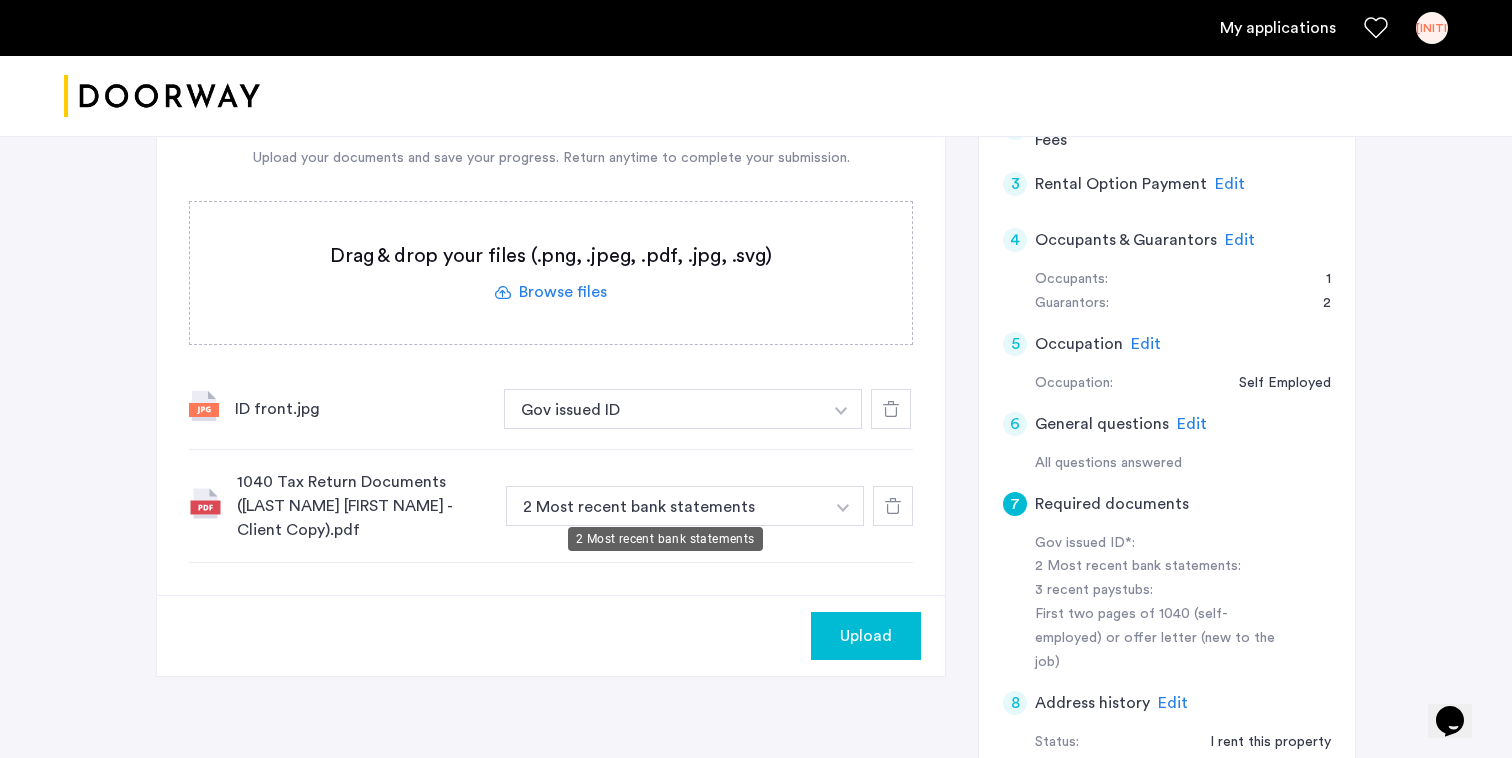 click on "2 Most recent bank statements" at bounding box center [665, 506] 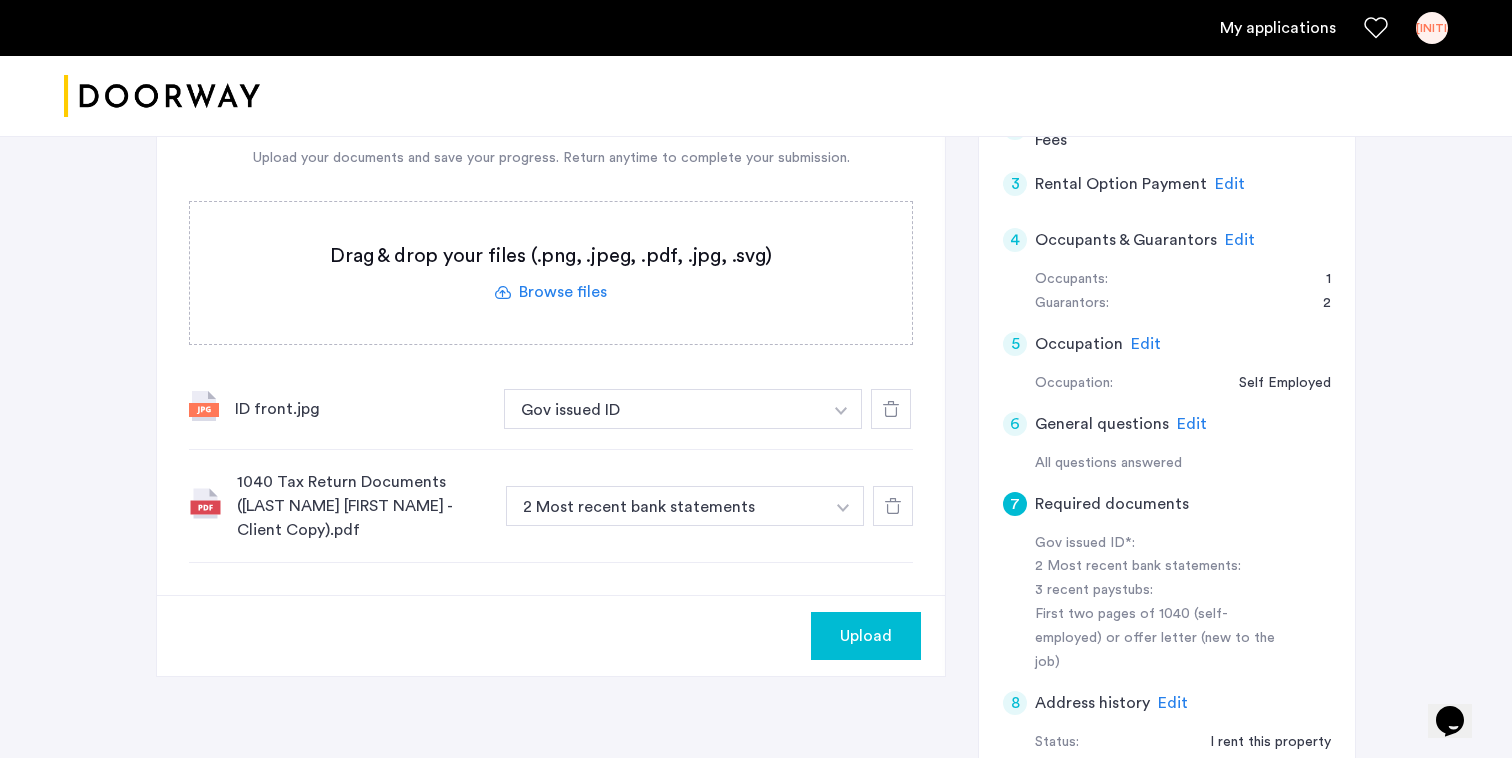 click at bounding box center [841, 409] 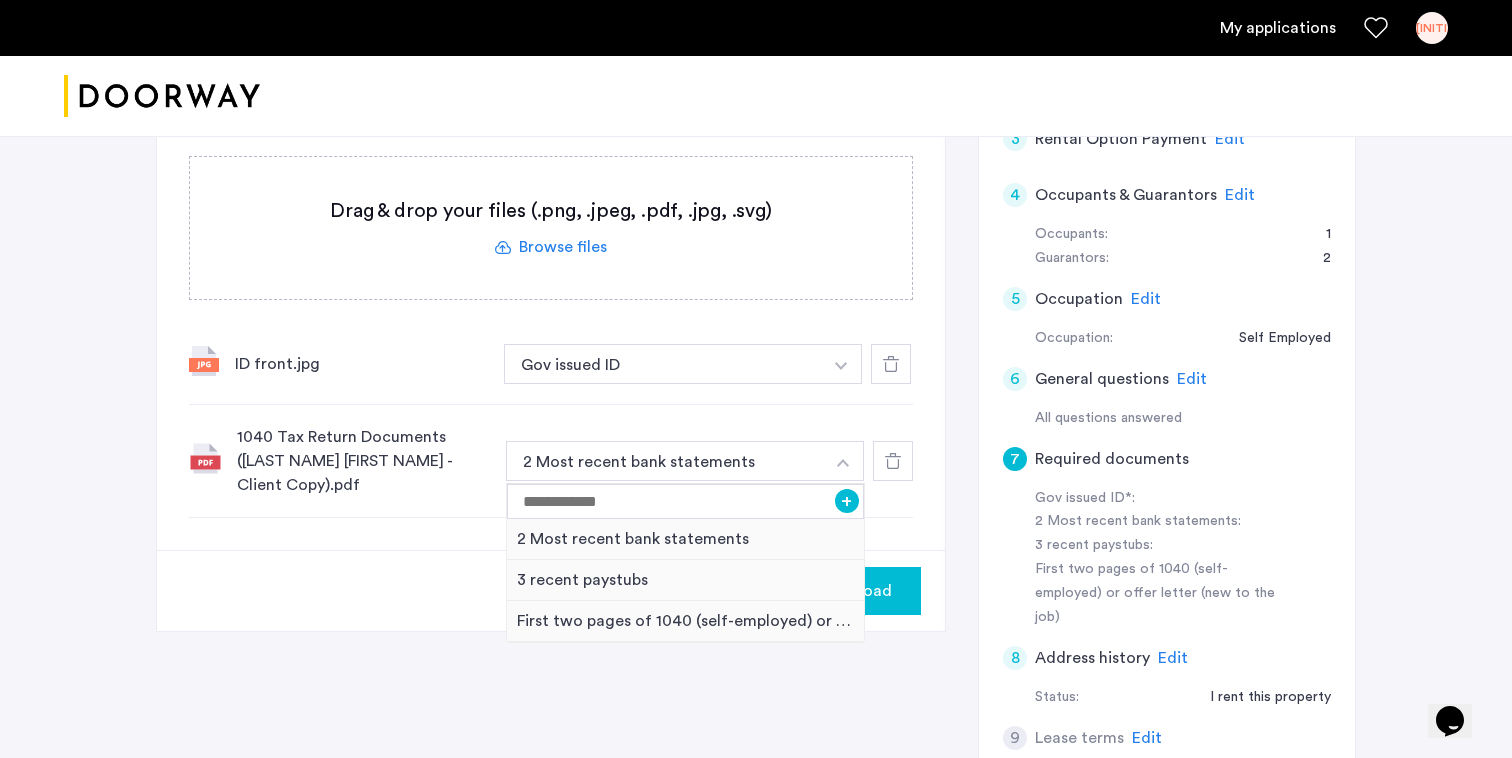 scroll, scrollTop: 581, scrollLeft: 0, axis: vertical 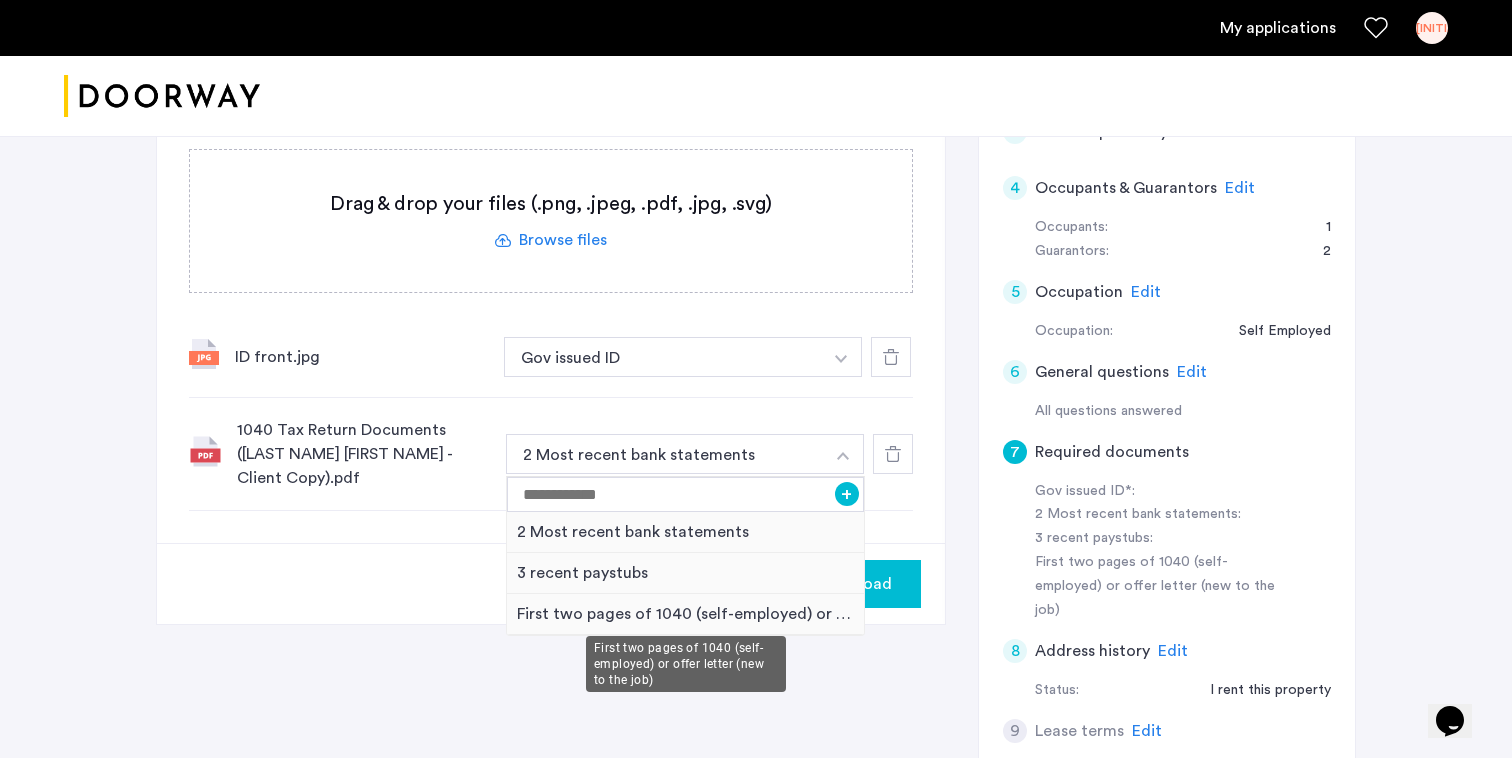 click on "First two pages of 1040 (self-employed) or offer letter (new to the job)" at bounding box center [685, 614] 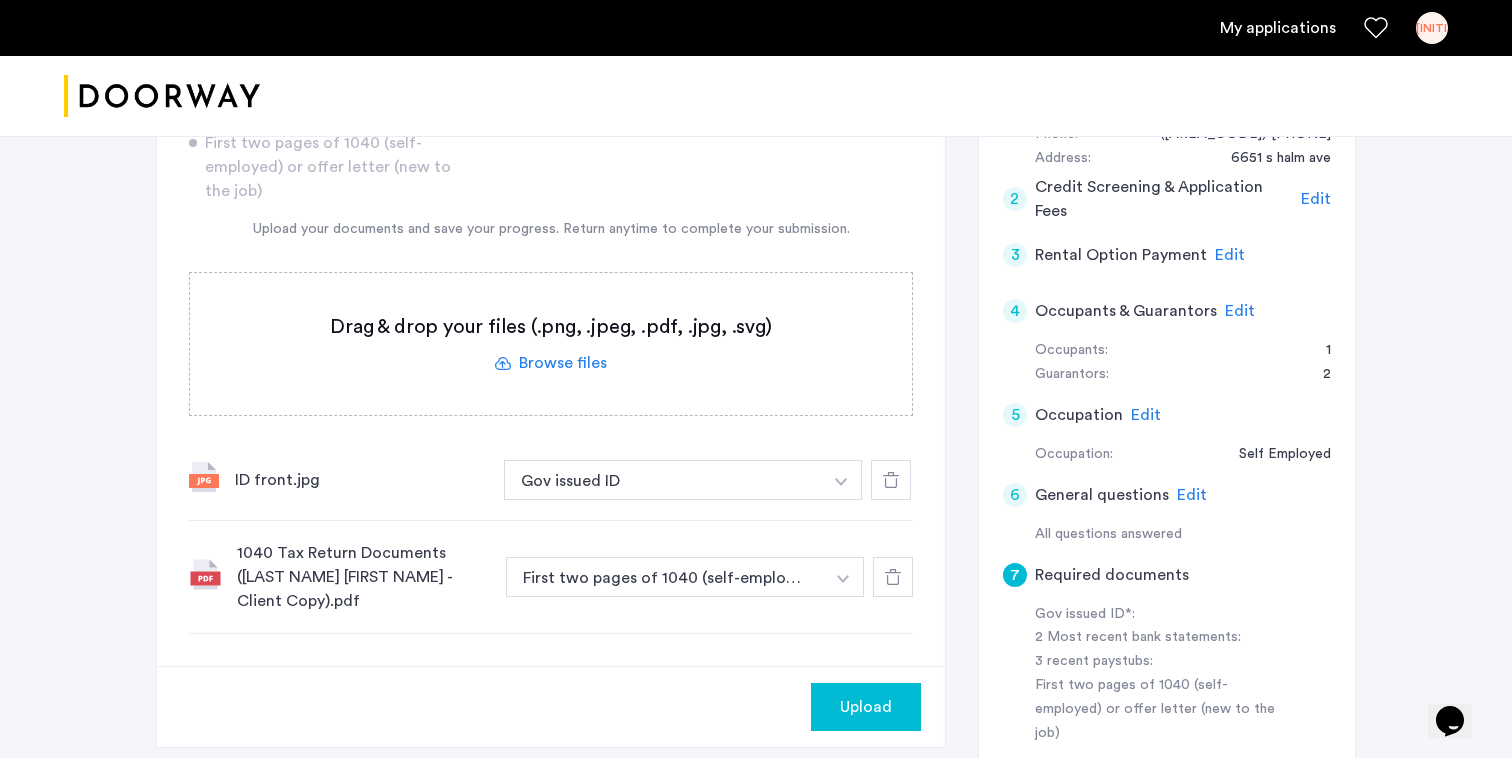 scroll, scrollTop: 363, scrollLeft: 0, axis: vertical 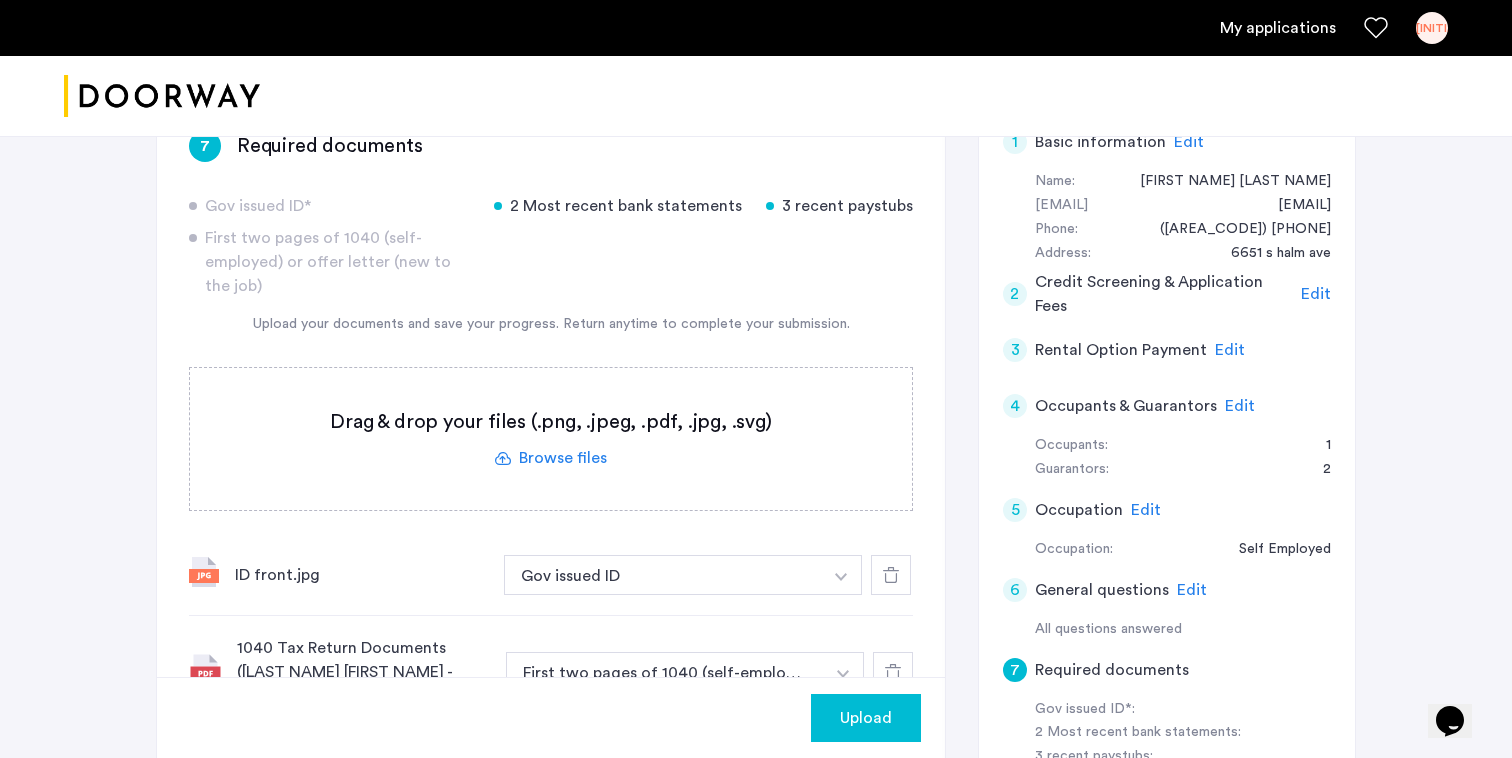 click at bounding box center (551, 439) 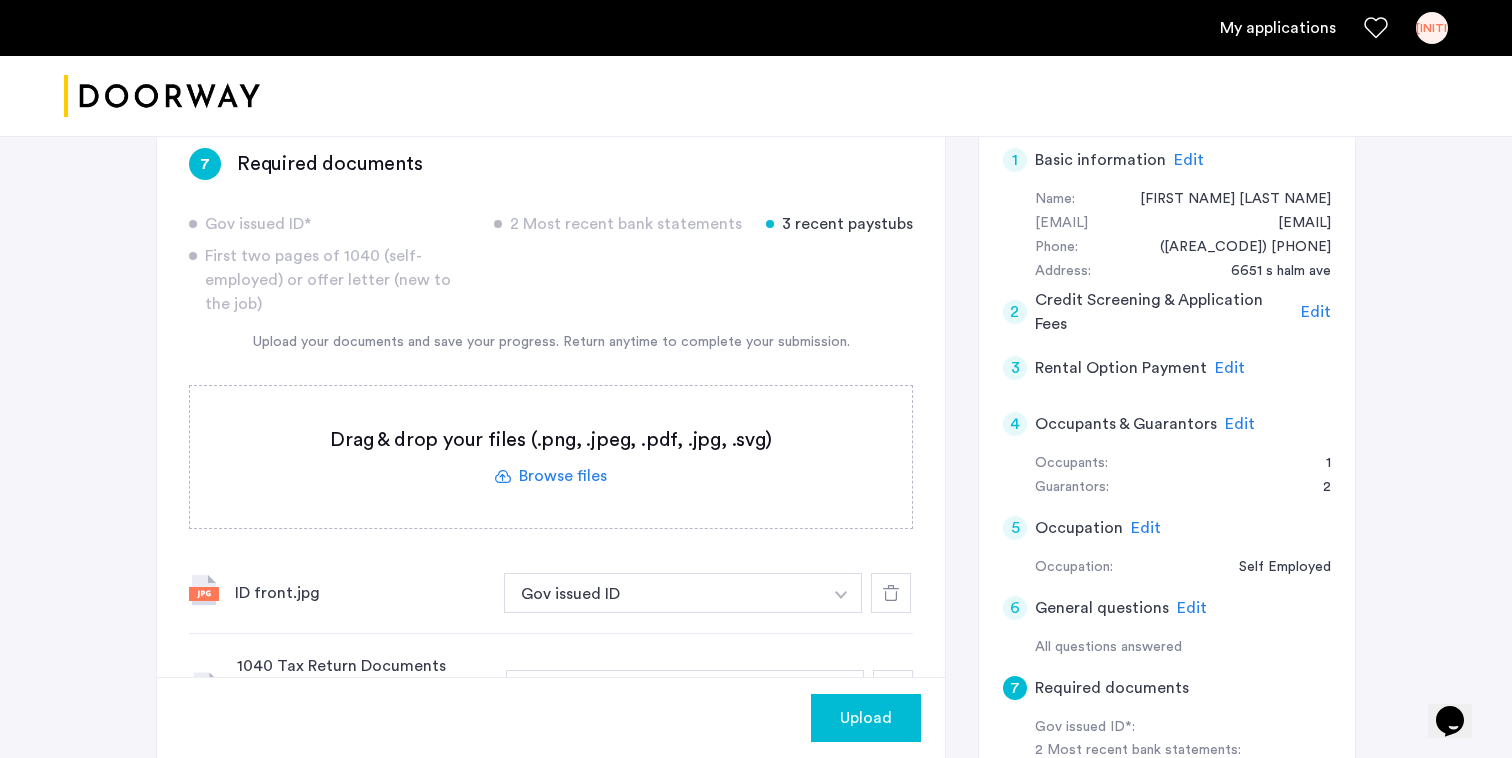 scroll, scrollTop: 321, scrollLeft: 0, axis: vertical 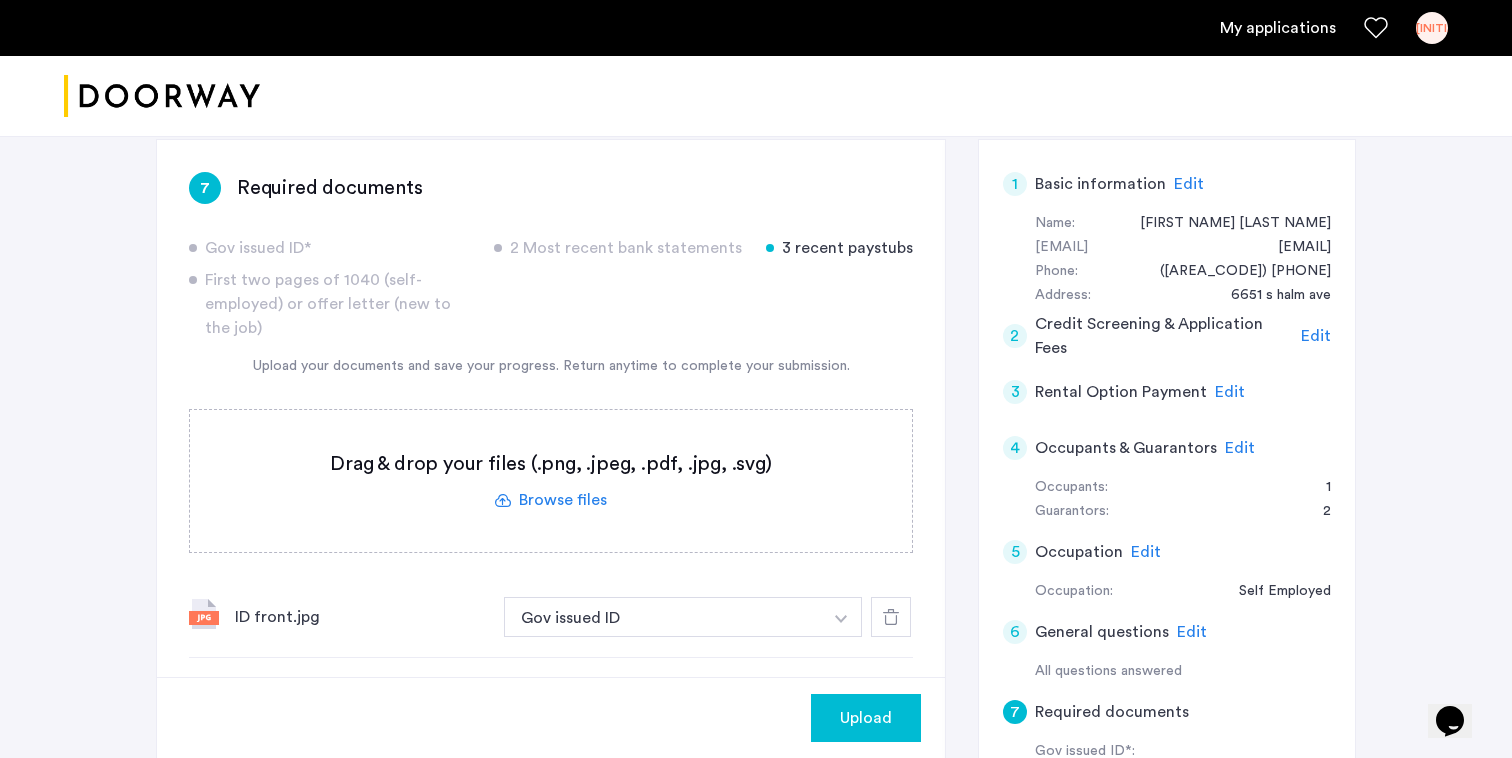 click at bounding box center [551, 481] 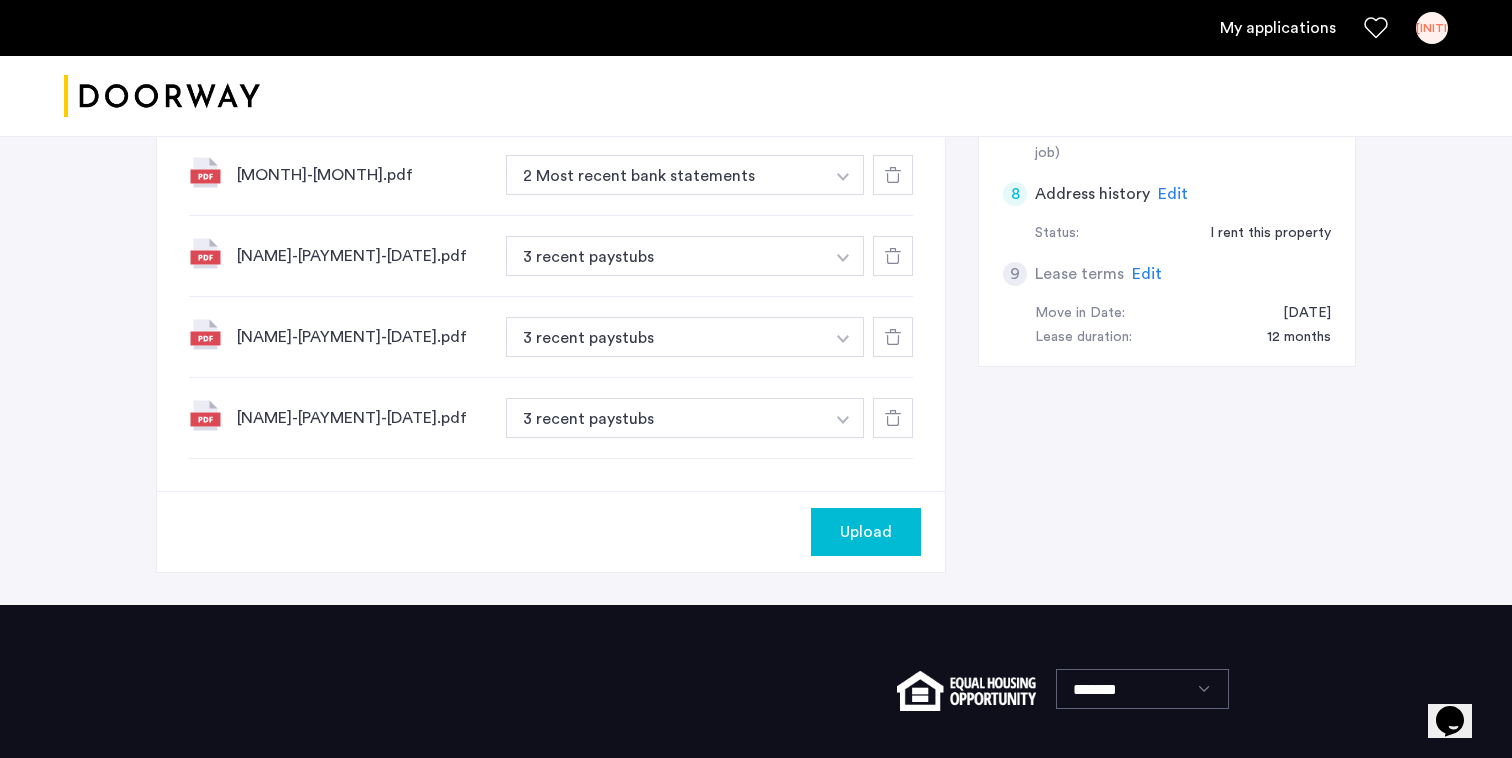 scroll, scrollTop: 1118, scrollLeft: 0, axis: vertical 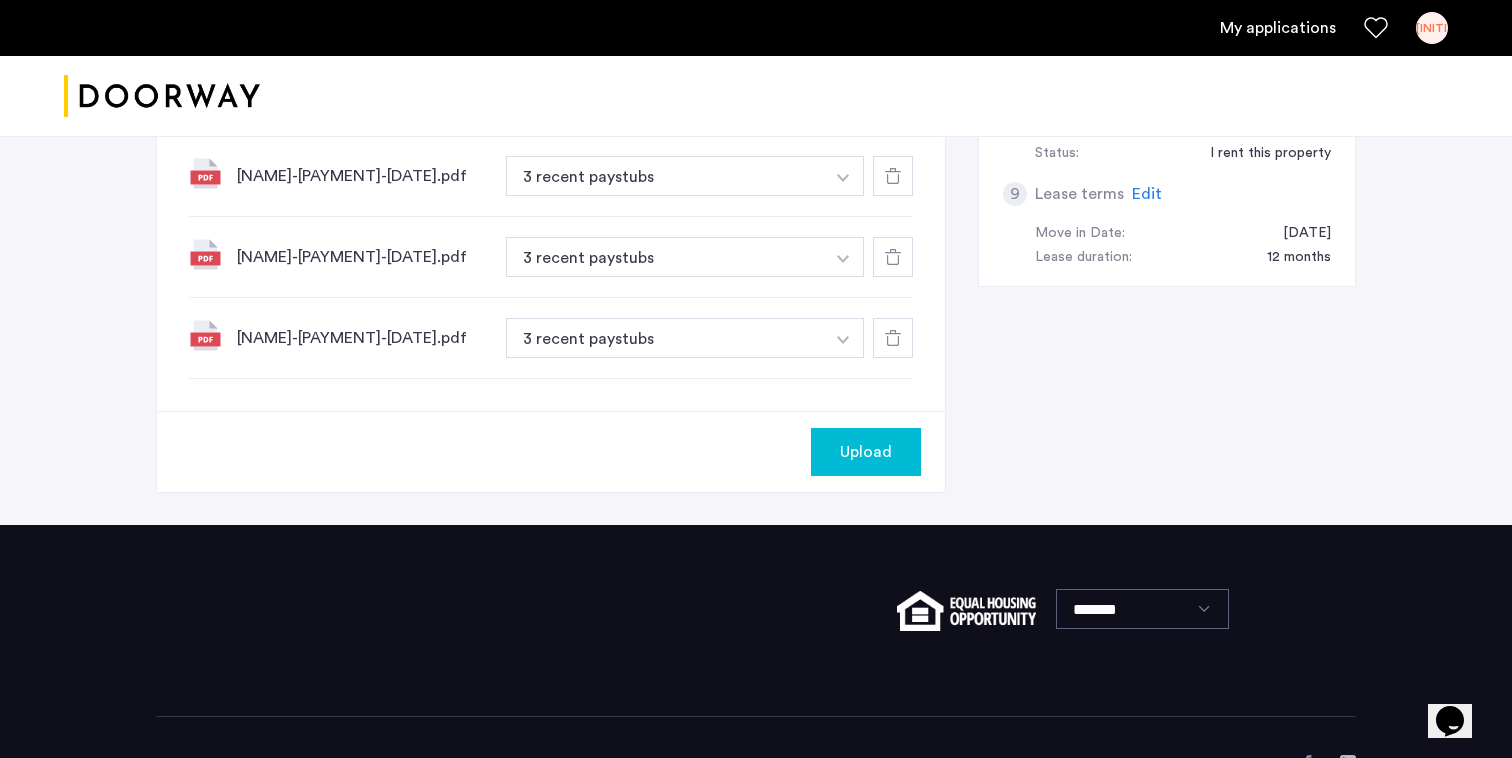 click on "Upload" at bounding box center (866, 452) 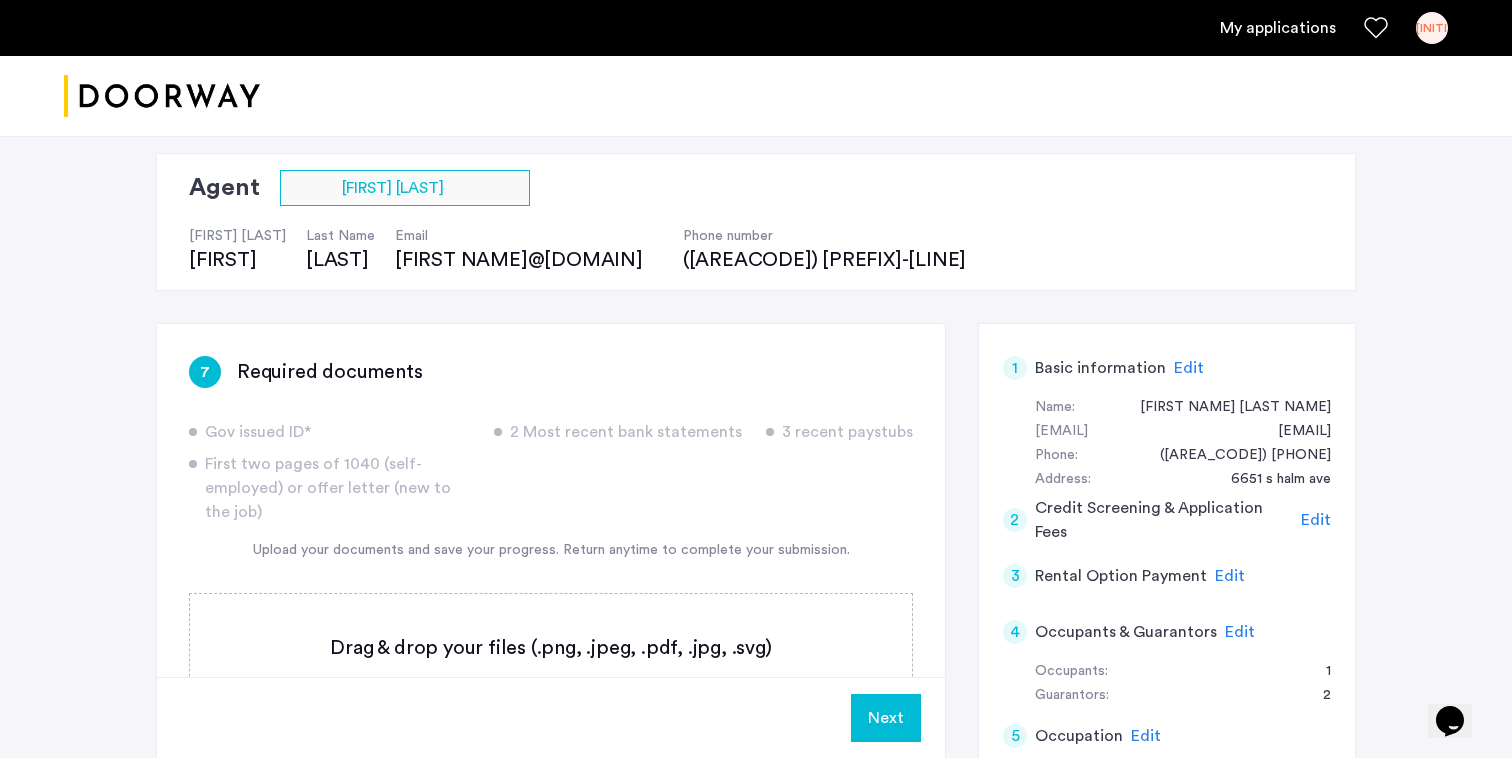 scroll, scrollTop: 144, scrollLeft: 0, axis: vertical 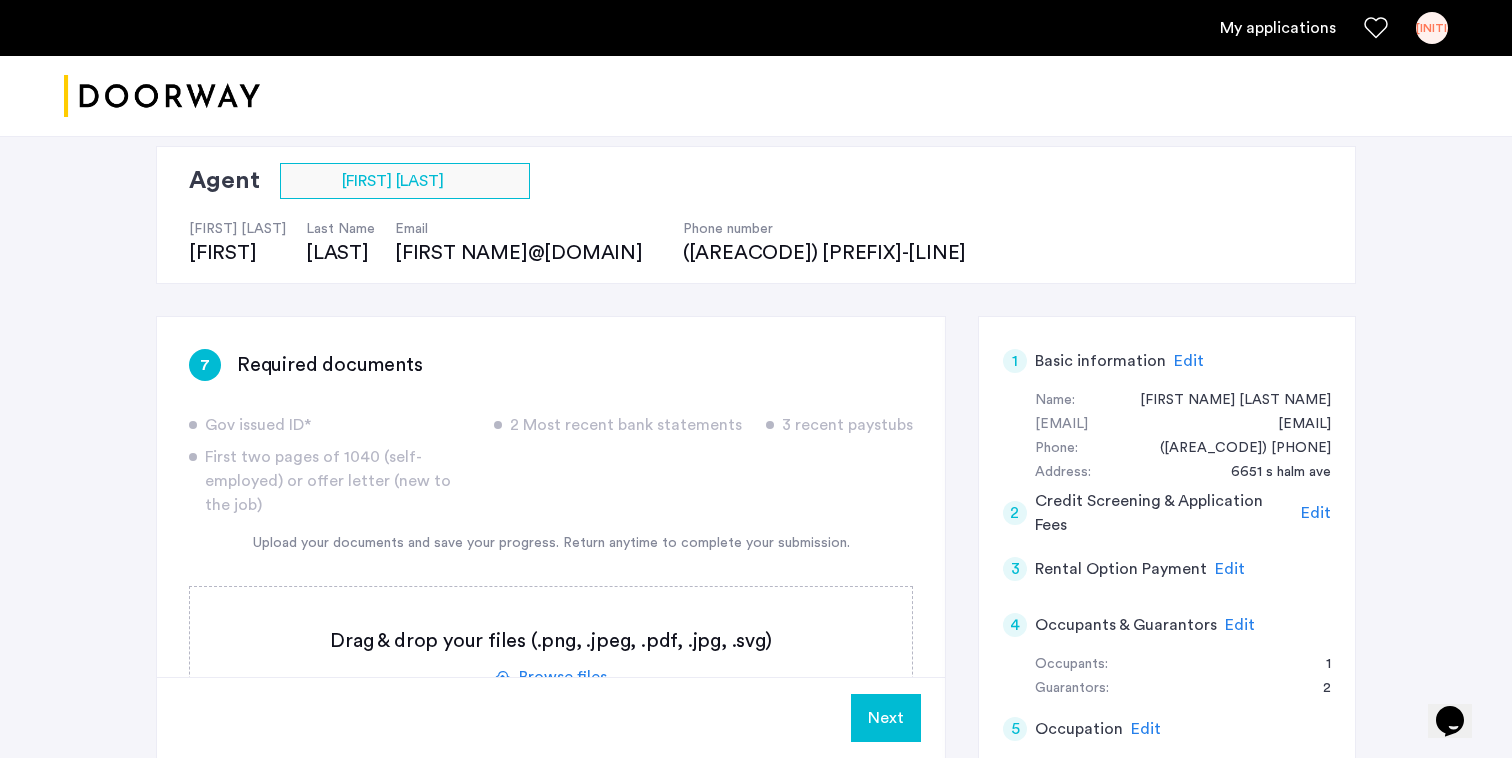click on "Next" at bounding box center (886, 718) 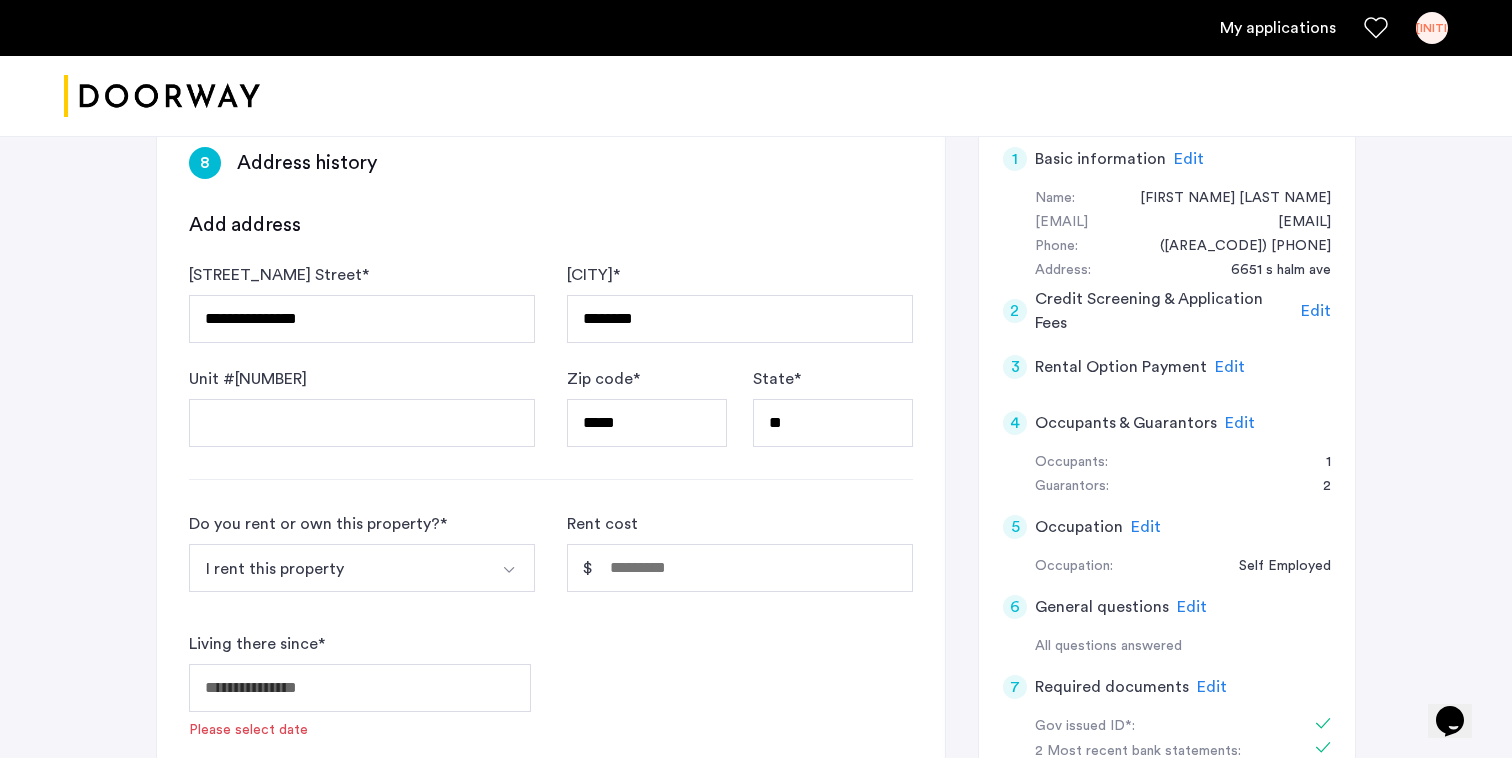 scroll, scrollTop: 370, scrollLeft: 0, axis: vertical 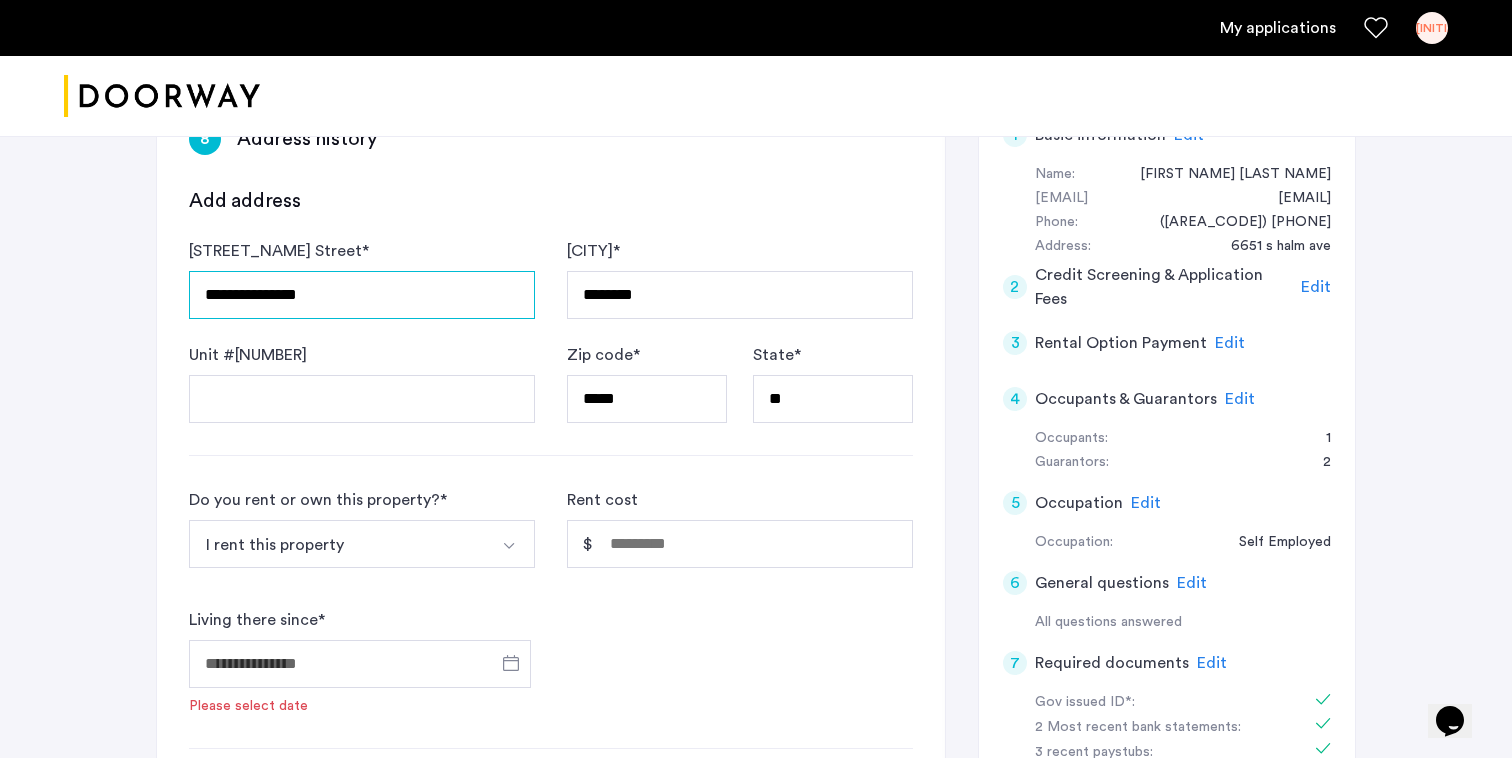 click on "**********" at bounding box center [362, 295] 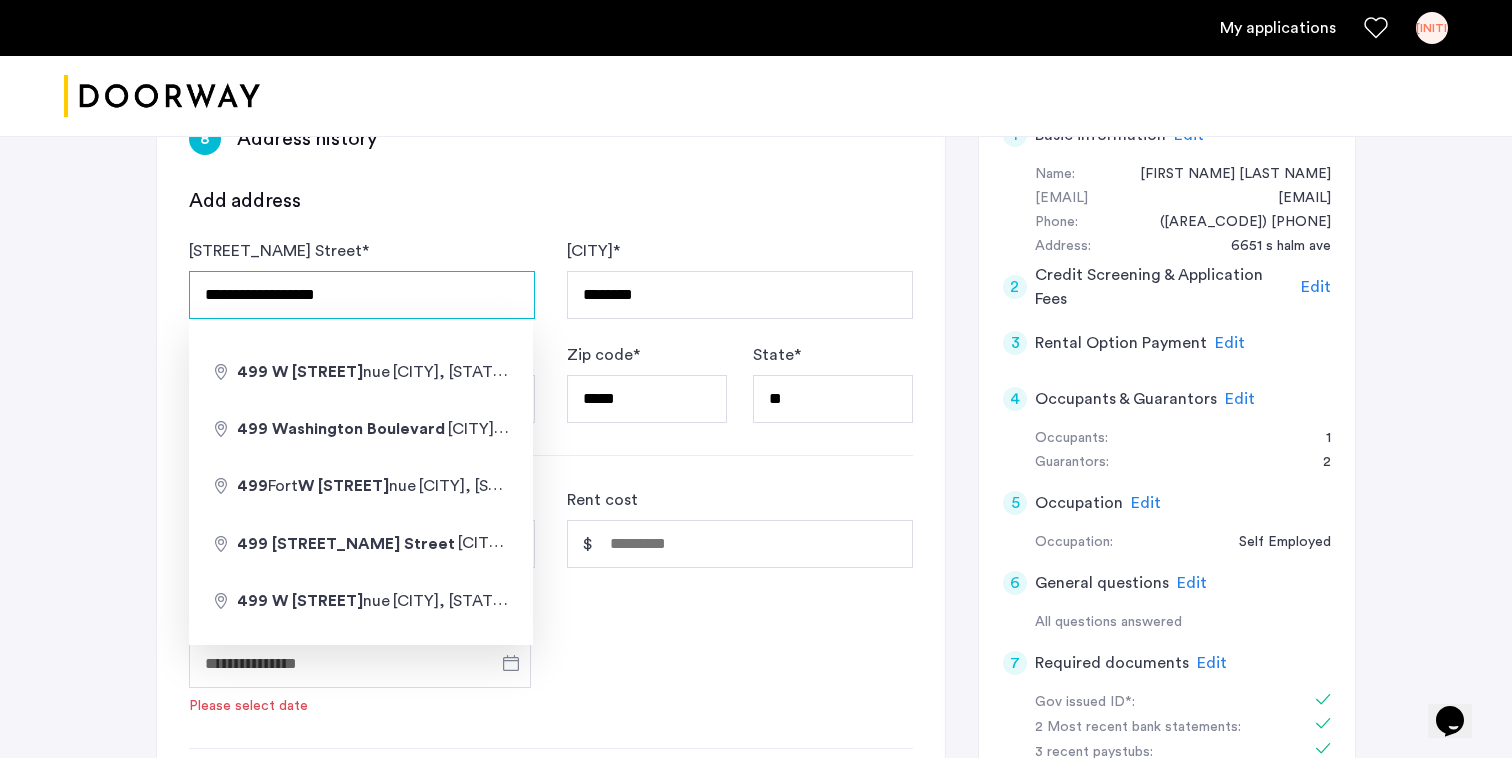type on "**********" 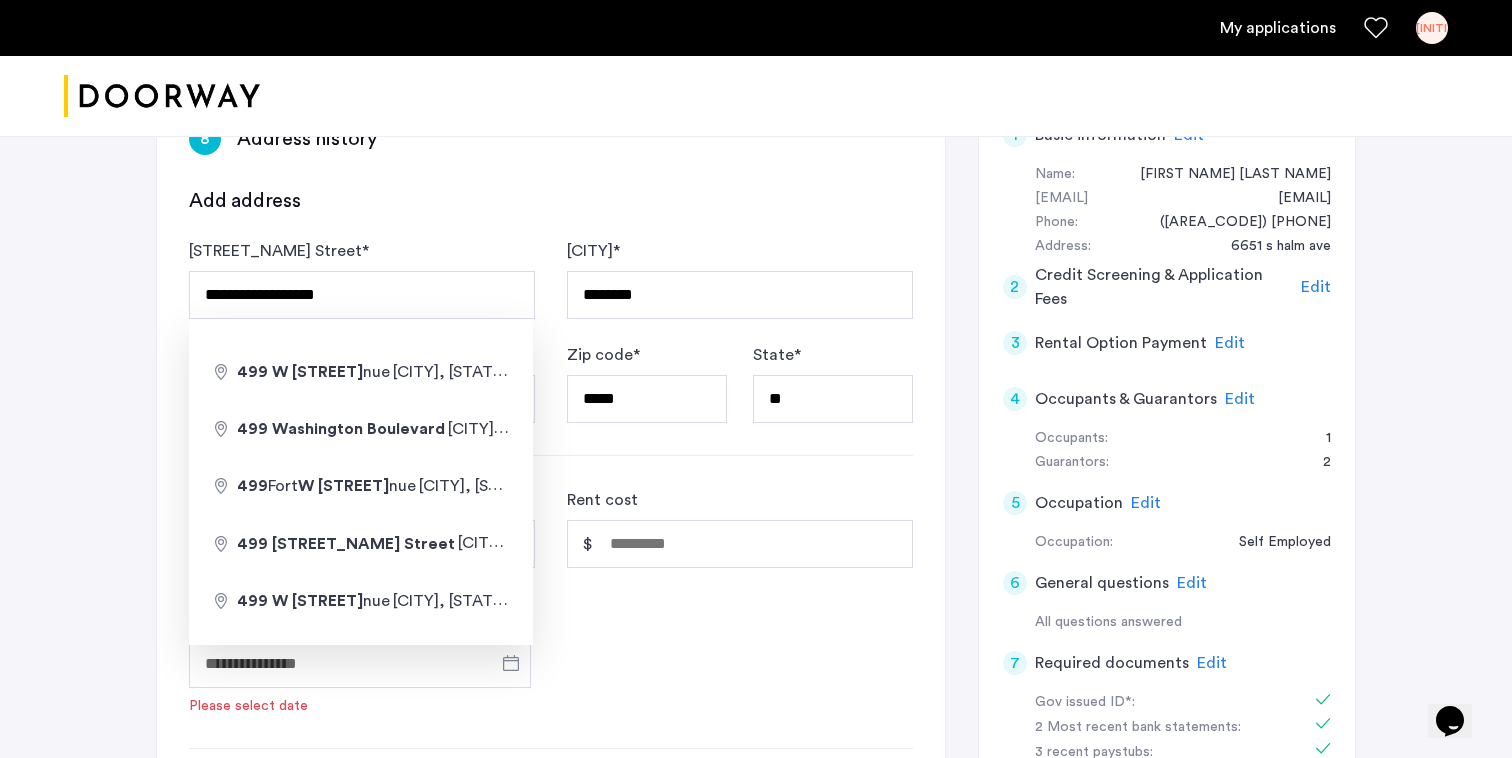 click on "**********" at bounding box center (362, 279) 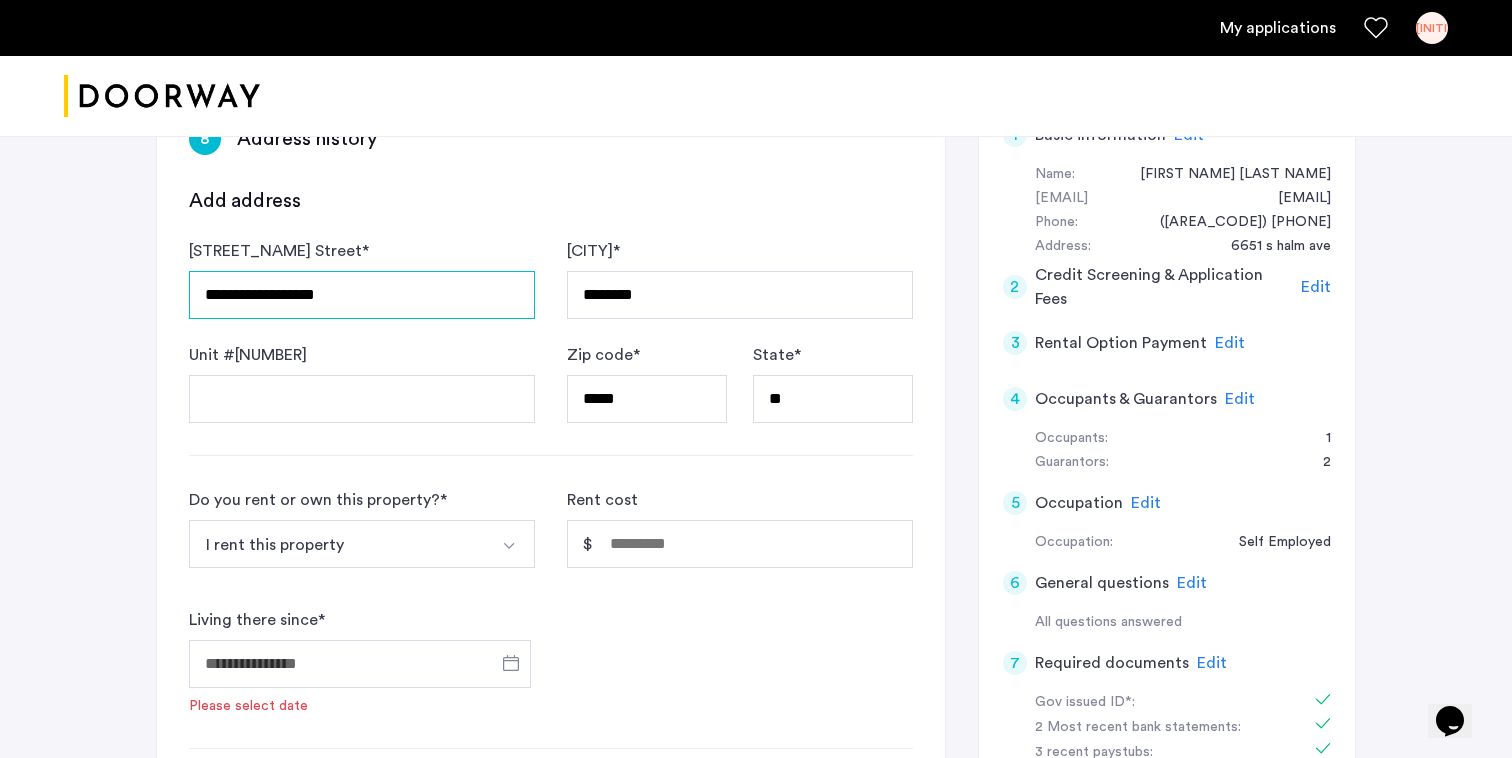 click on "**********" at bounding box center [362, 295] 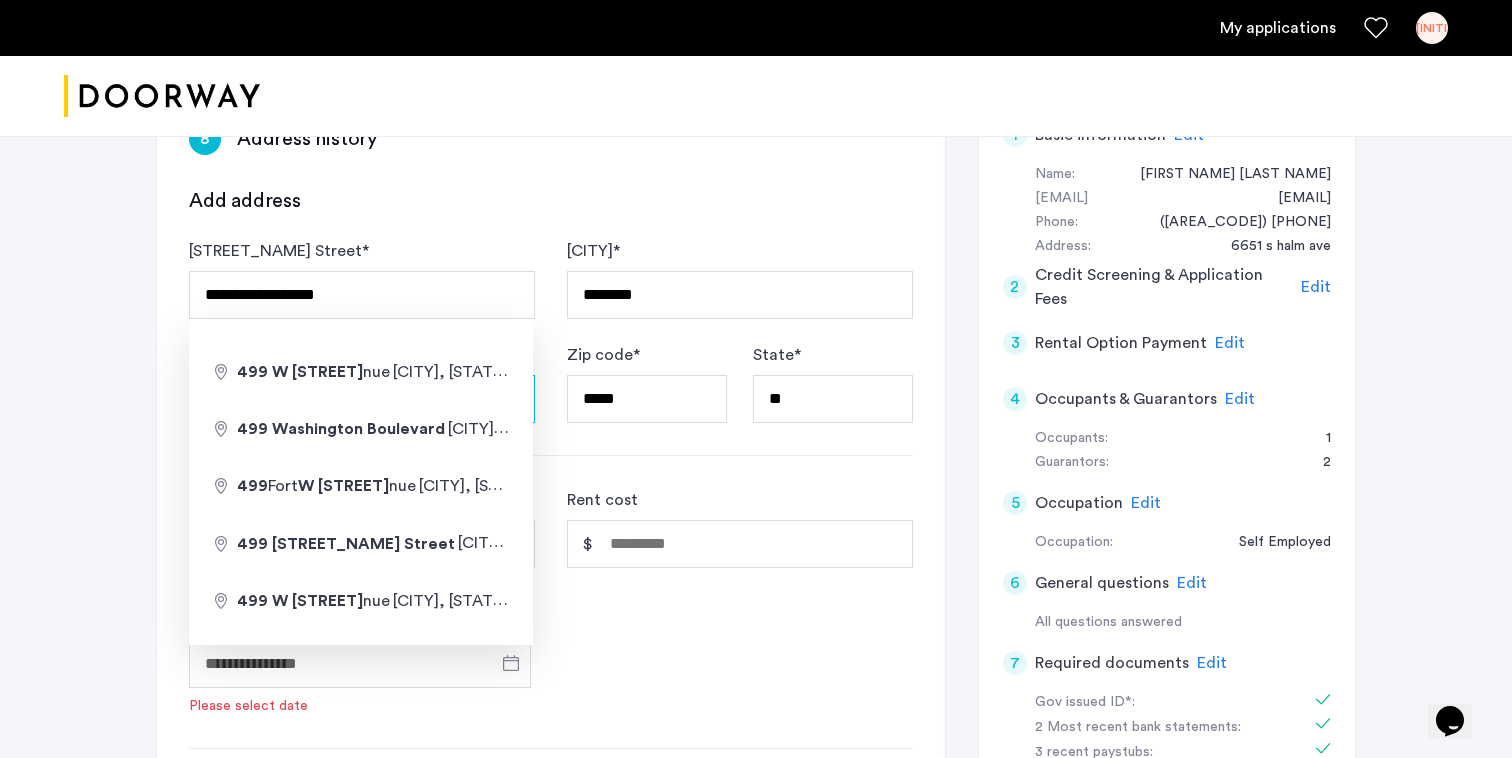 type on "**" 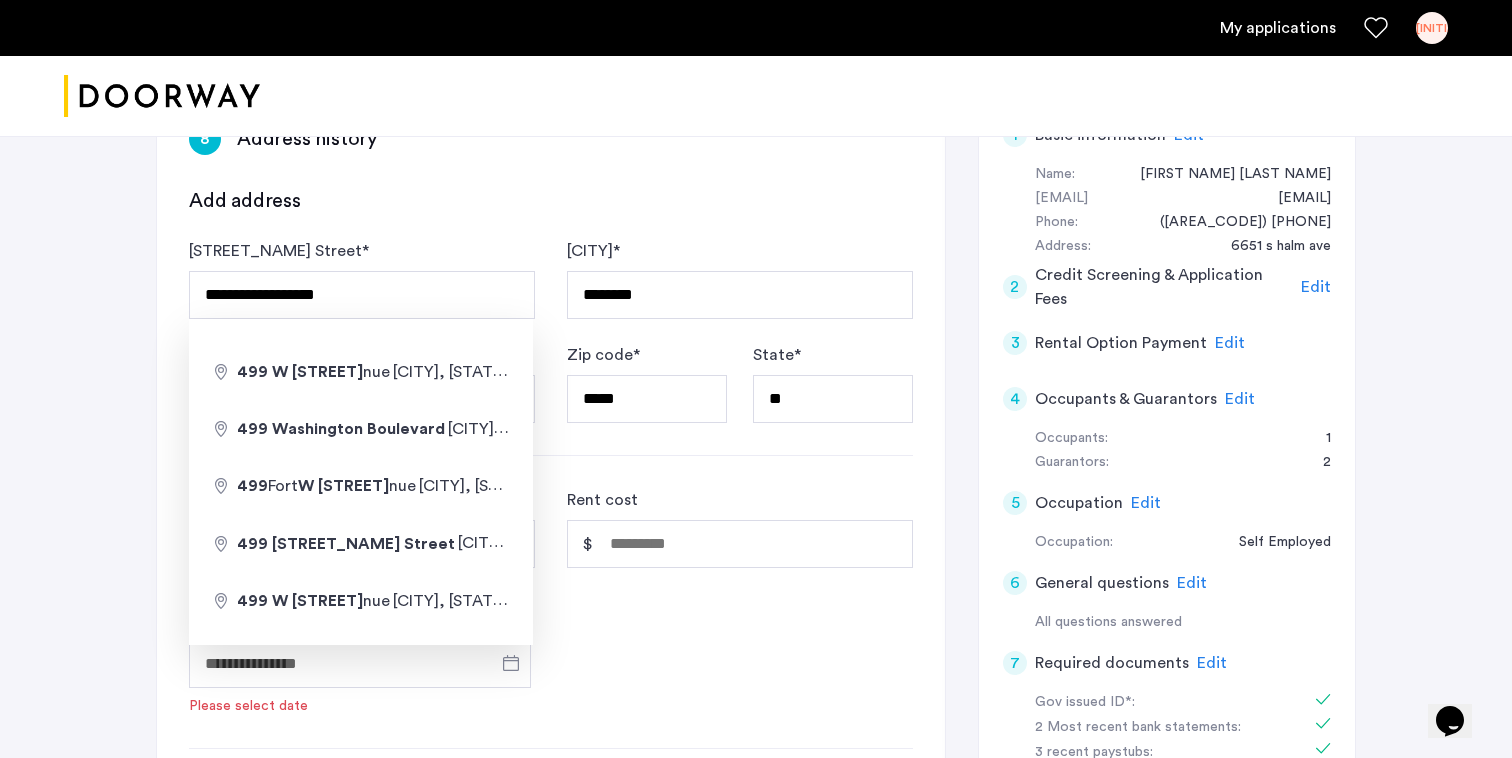 type on "**********" 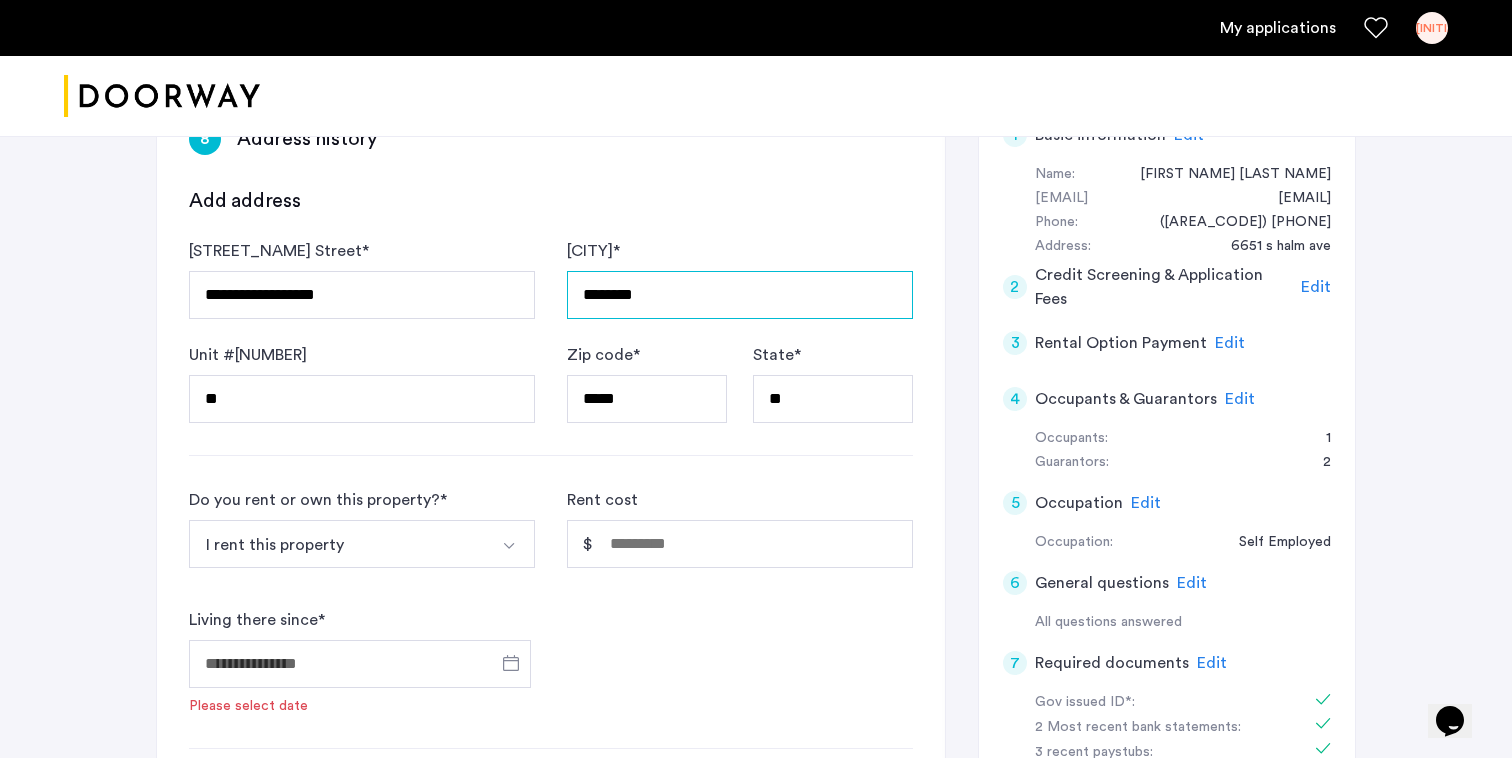 click on "********" at bounding box center [740, 295] 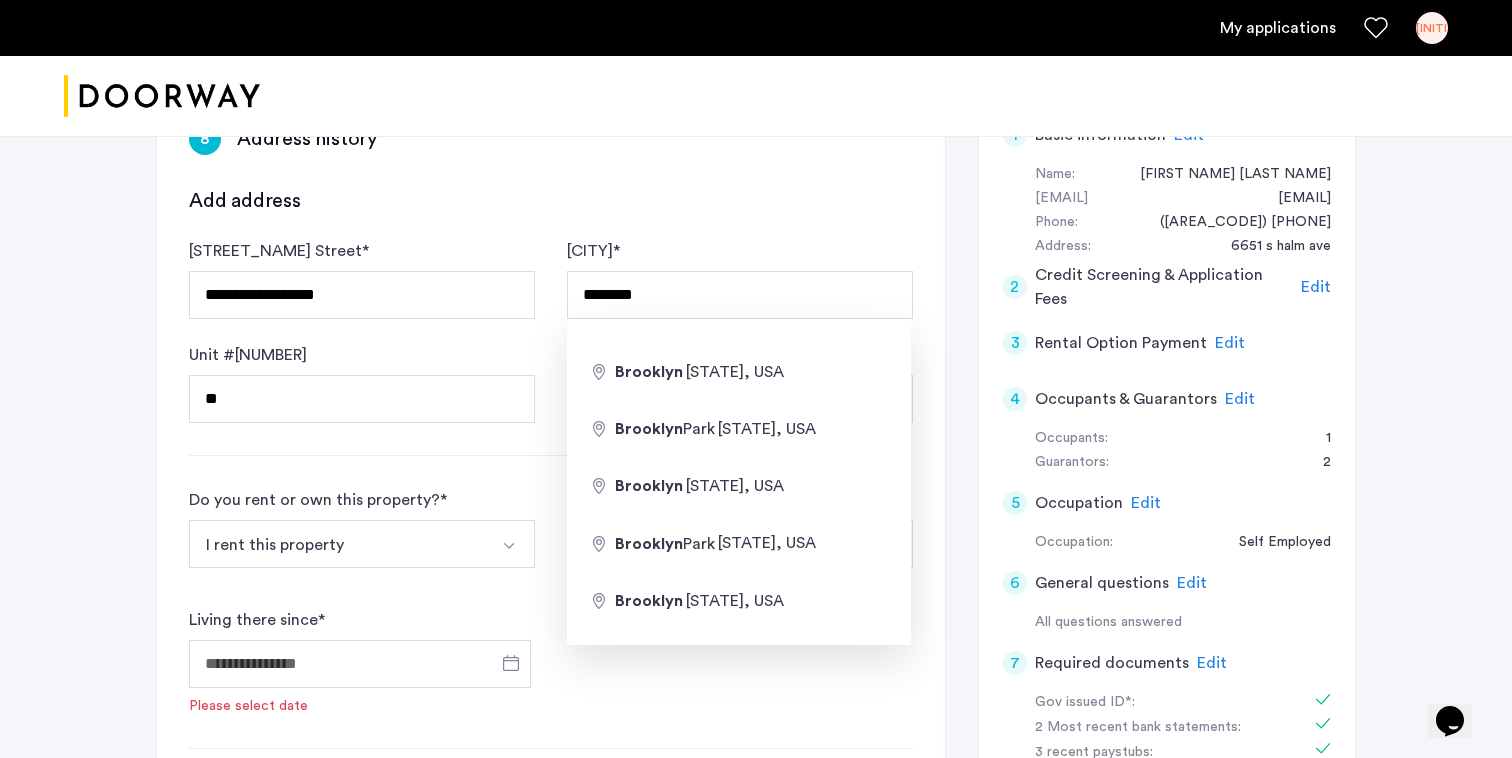 click on "Do you rent or own this property?  * I rent this property I rent this property I own this property My first time renting Other" at bounding box center (362, 536) 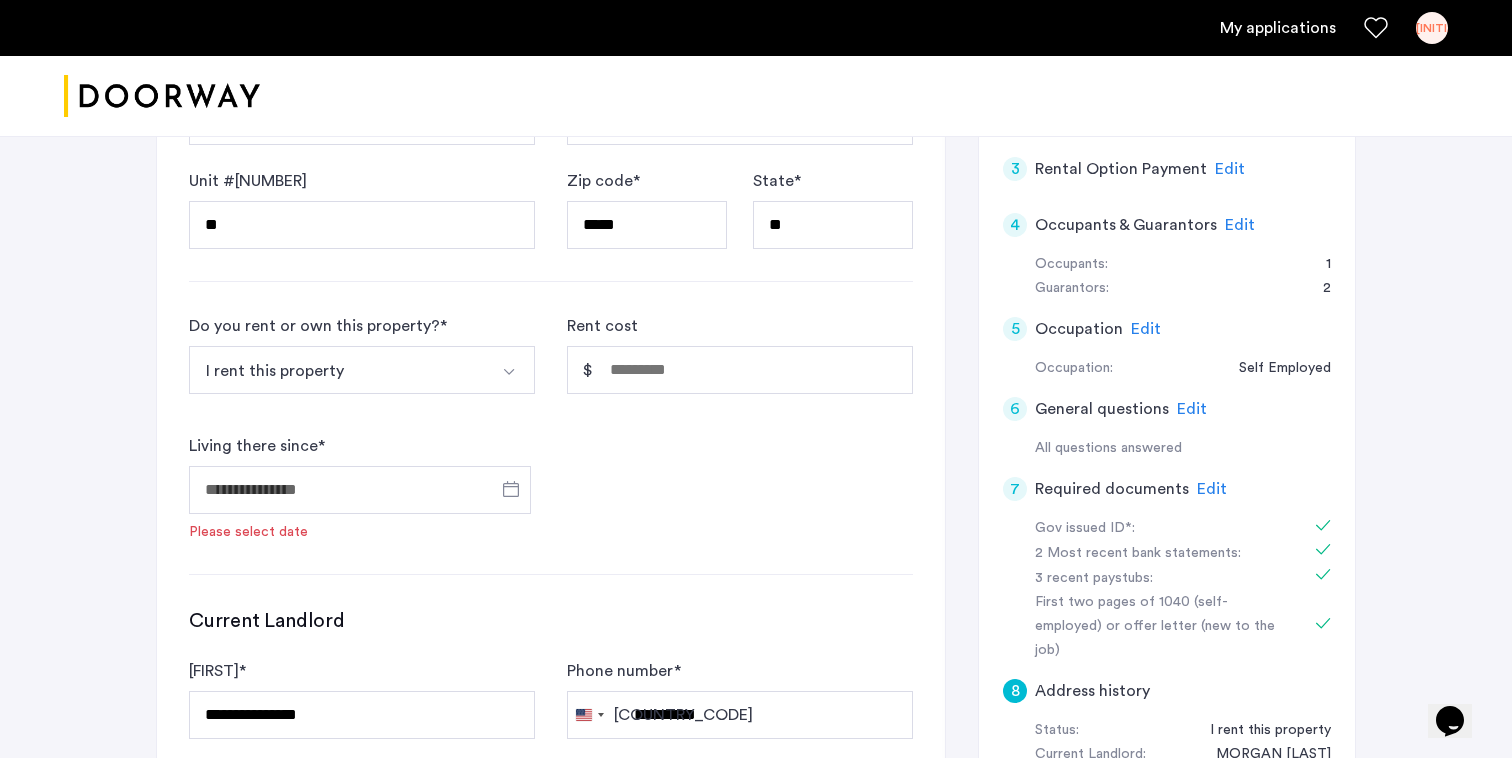 scroll, scrollTop: 553, scrollLeft: 0, axis: vertical 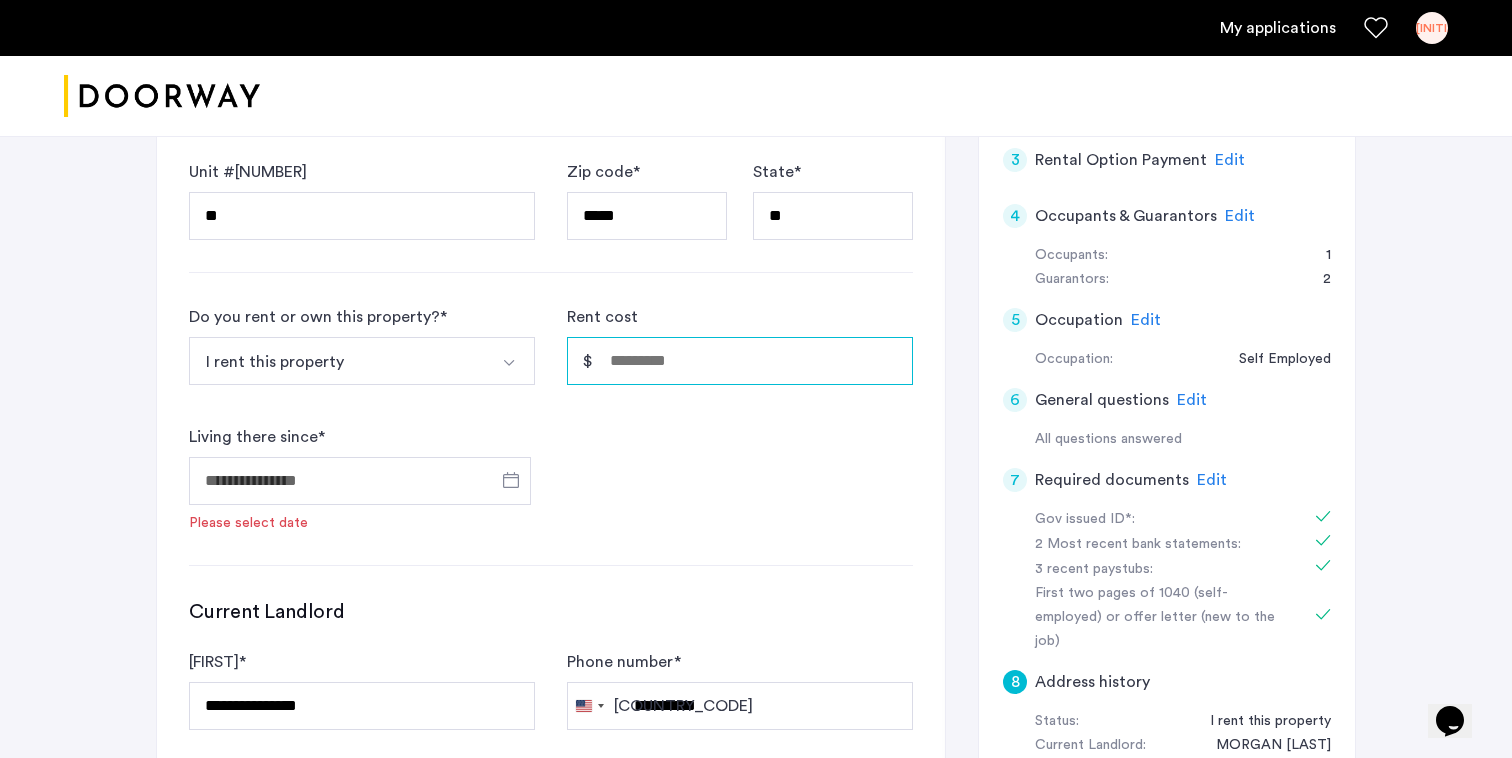 click on "Rent cost" at bounding box center (740, 361) 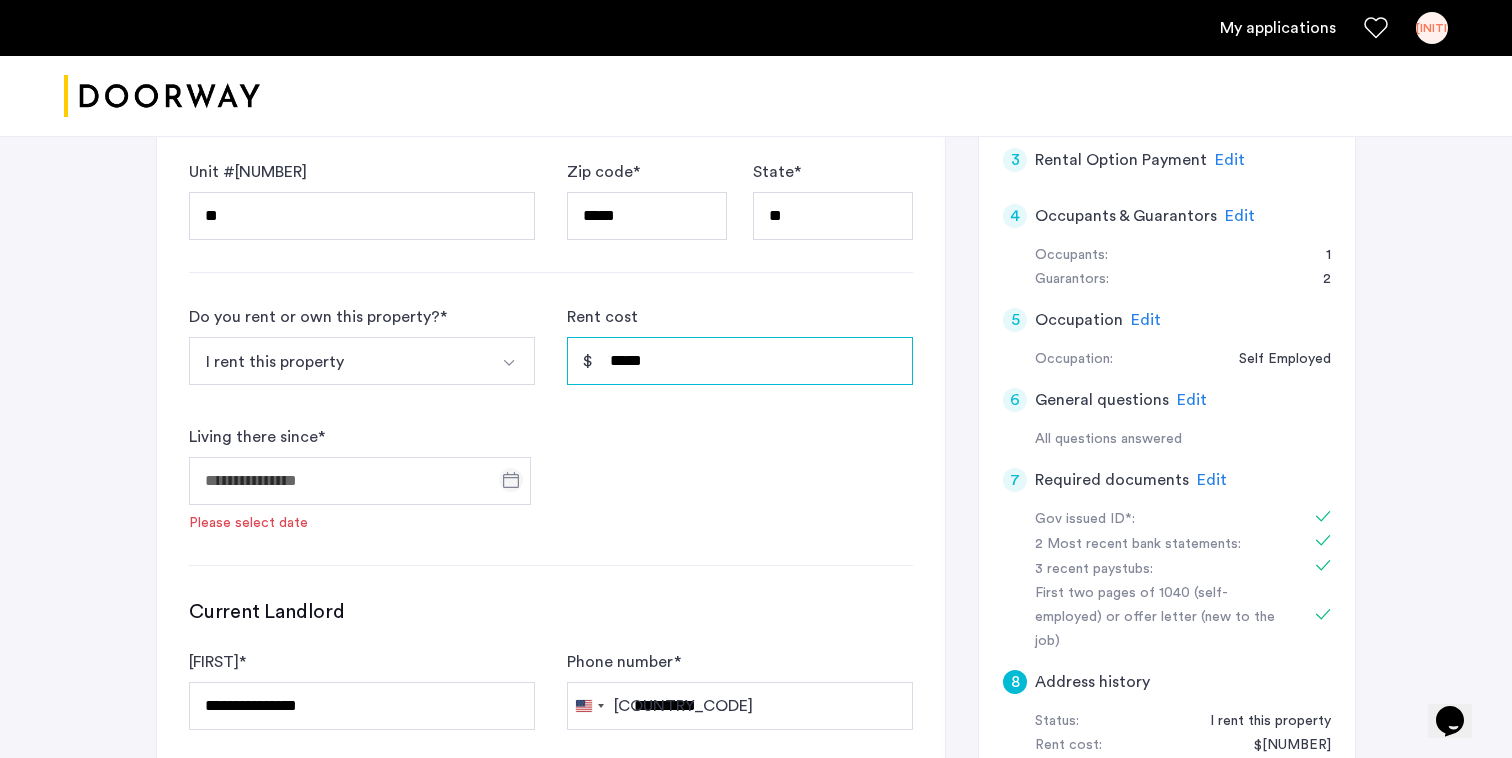 type on "*****" 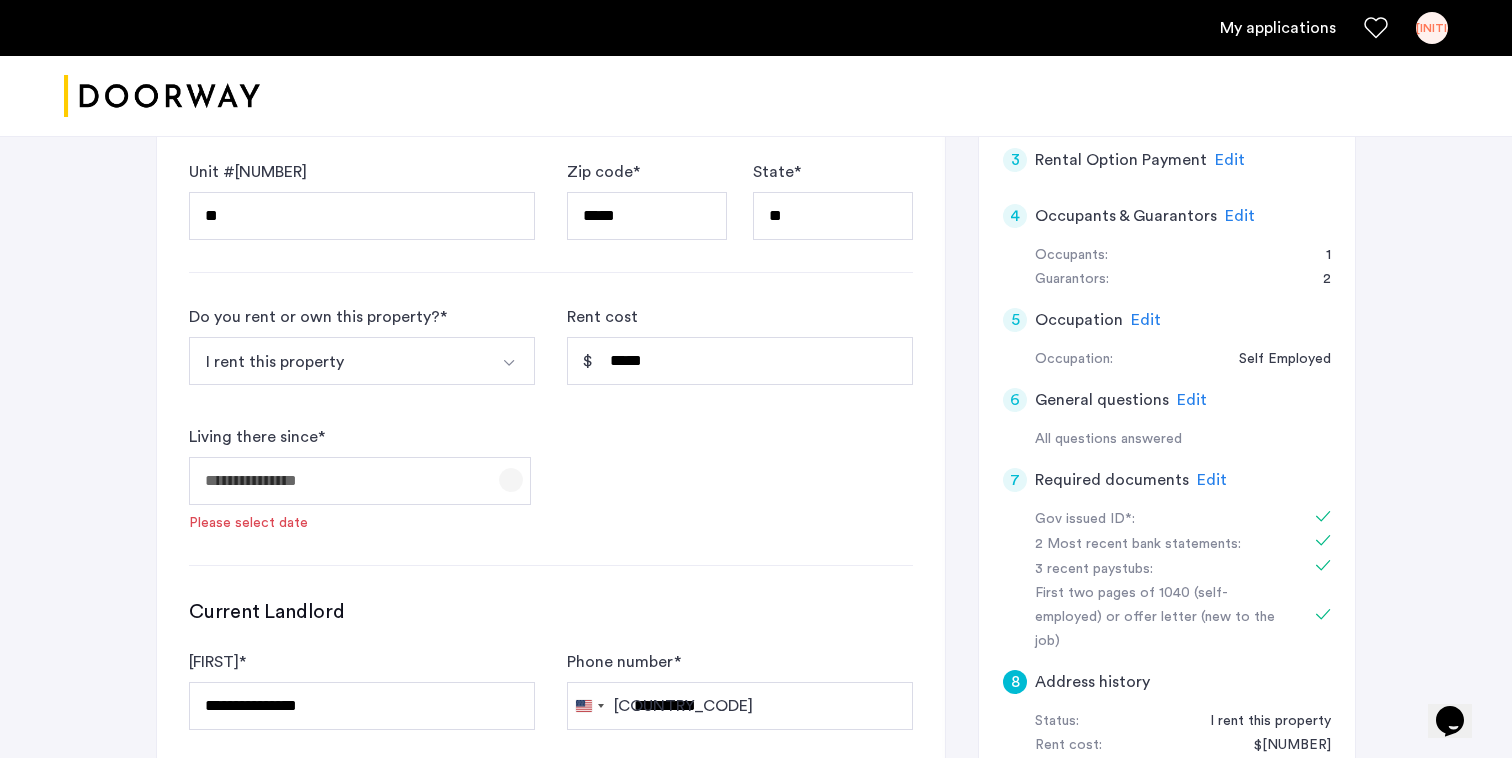 click at bounding box center [511, 480] 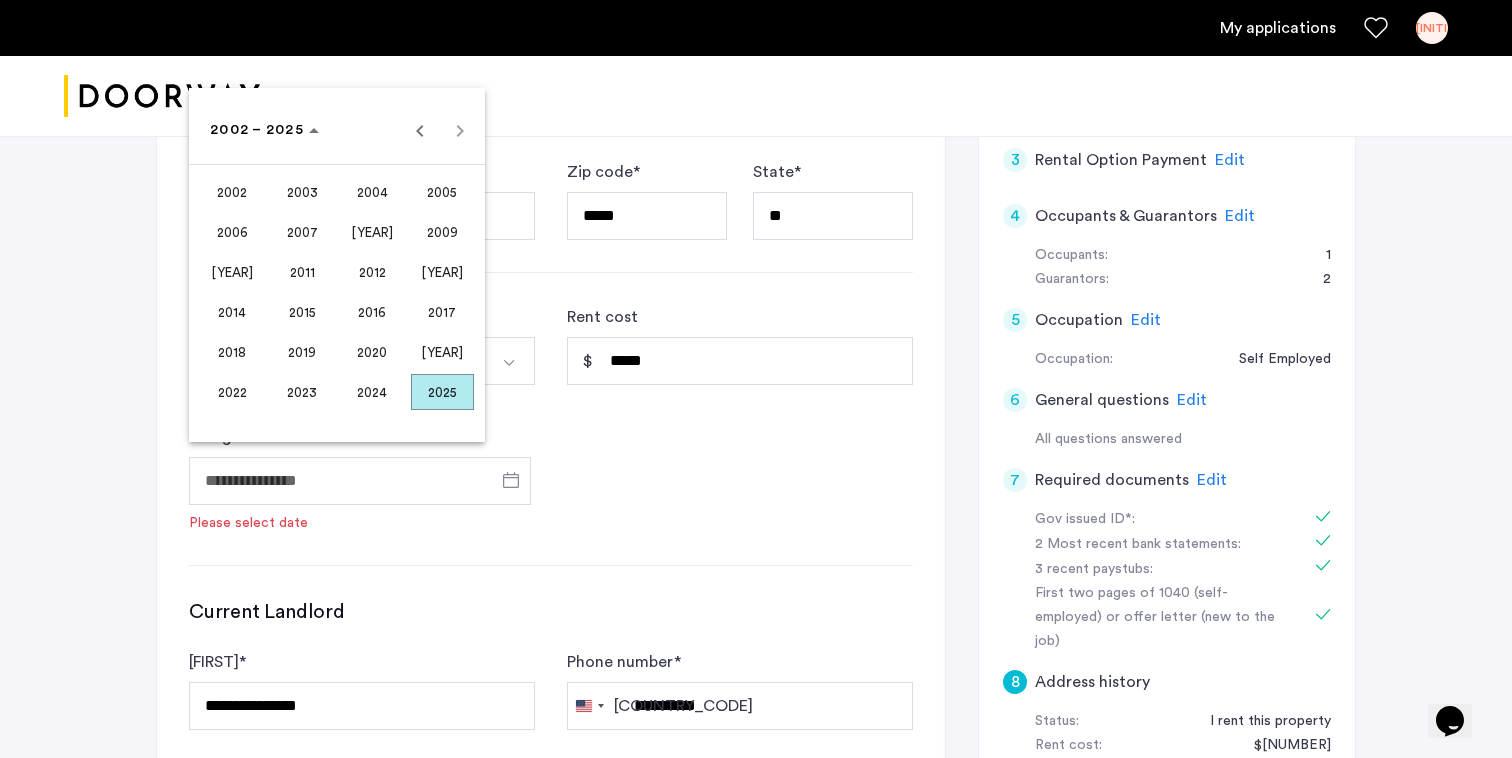 click on "2023" at bounding box center [302, 392] 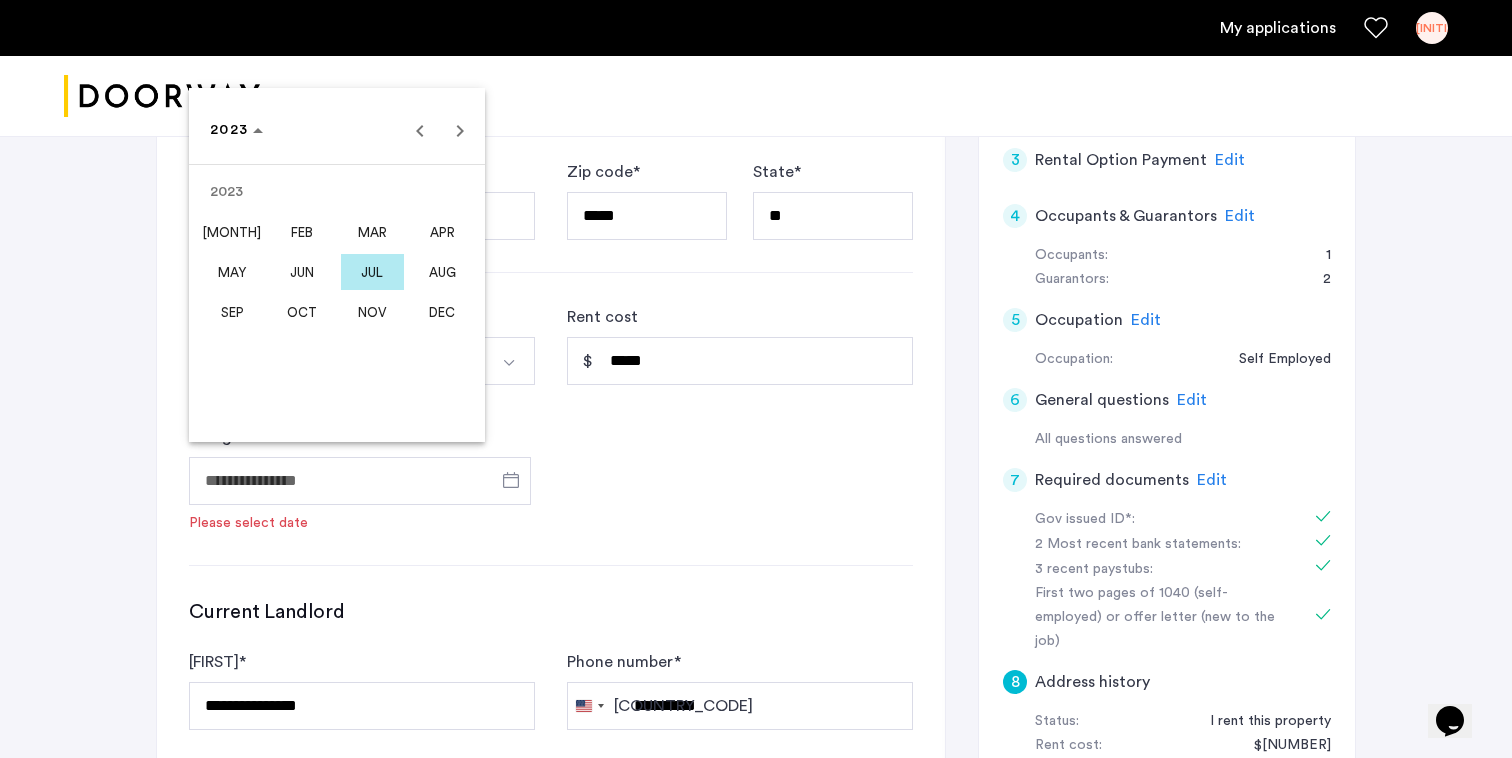 click on "AUG" at bounding box center (442, 272) 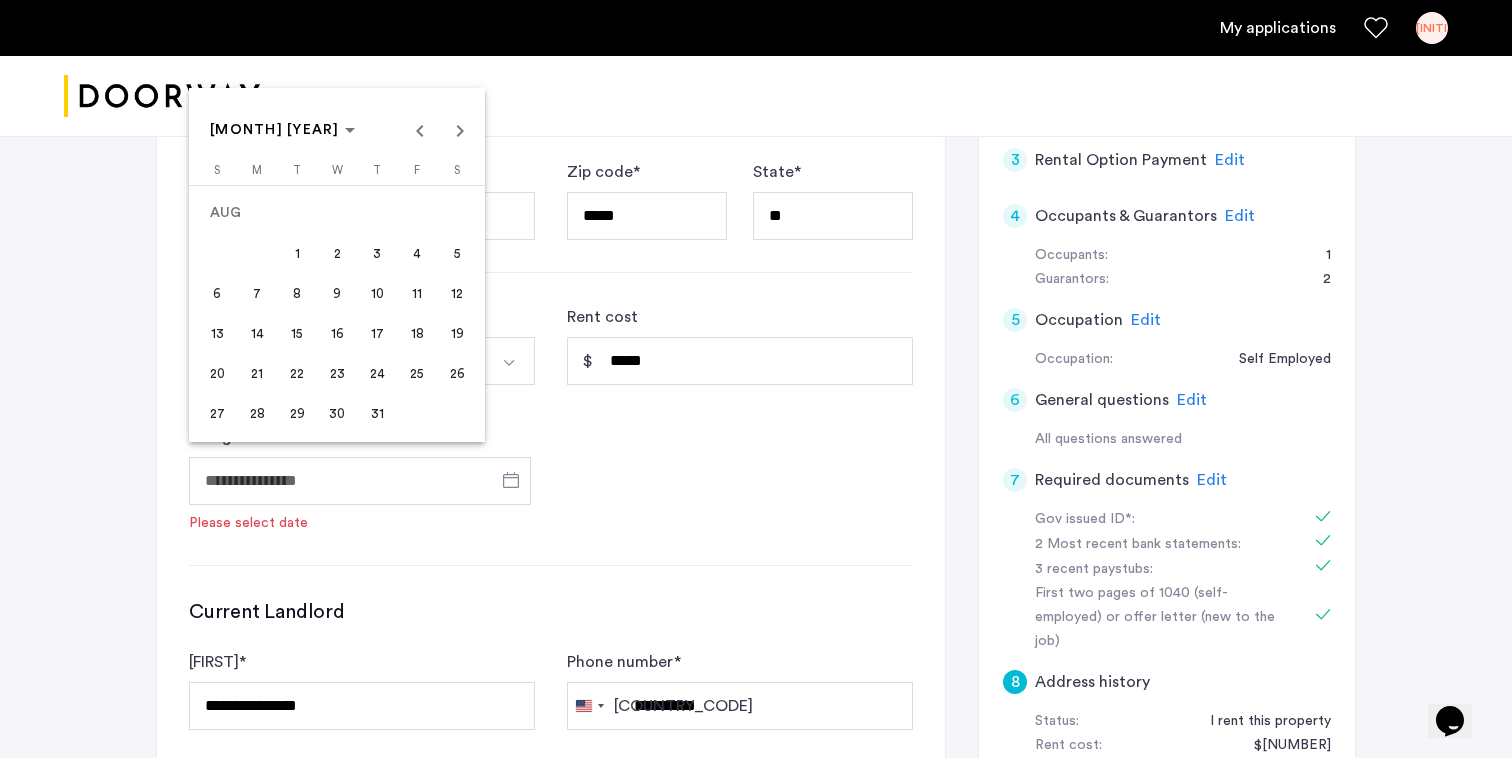 click on "1" at bounding box center [297, 253] 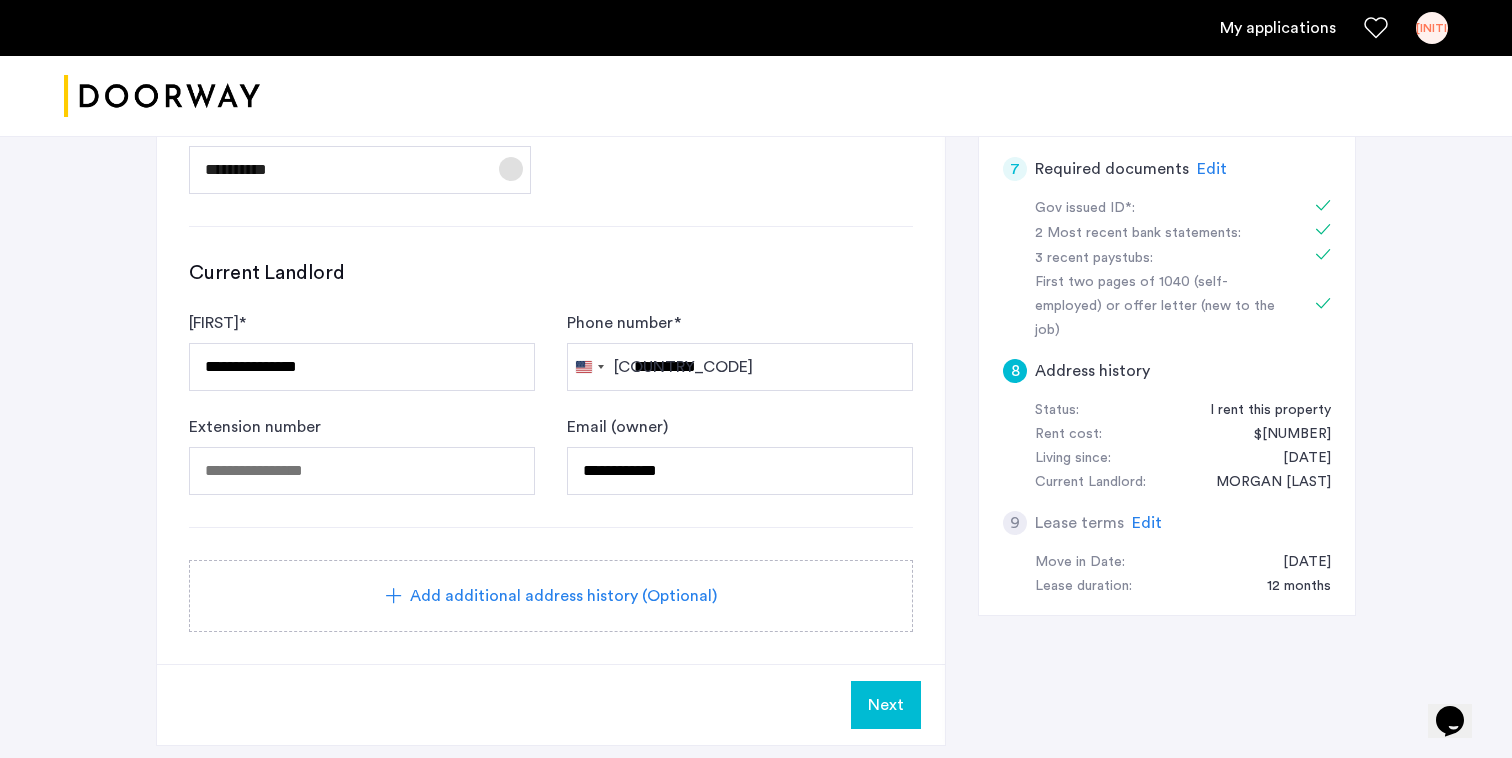 scroll, scrollTop: 866, scrollLeft: 0, axis: vertical 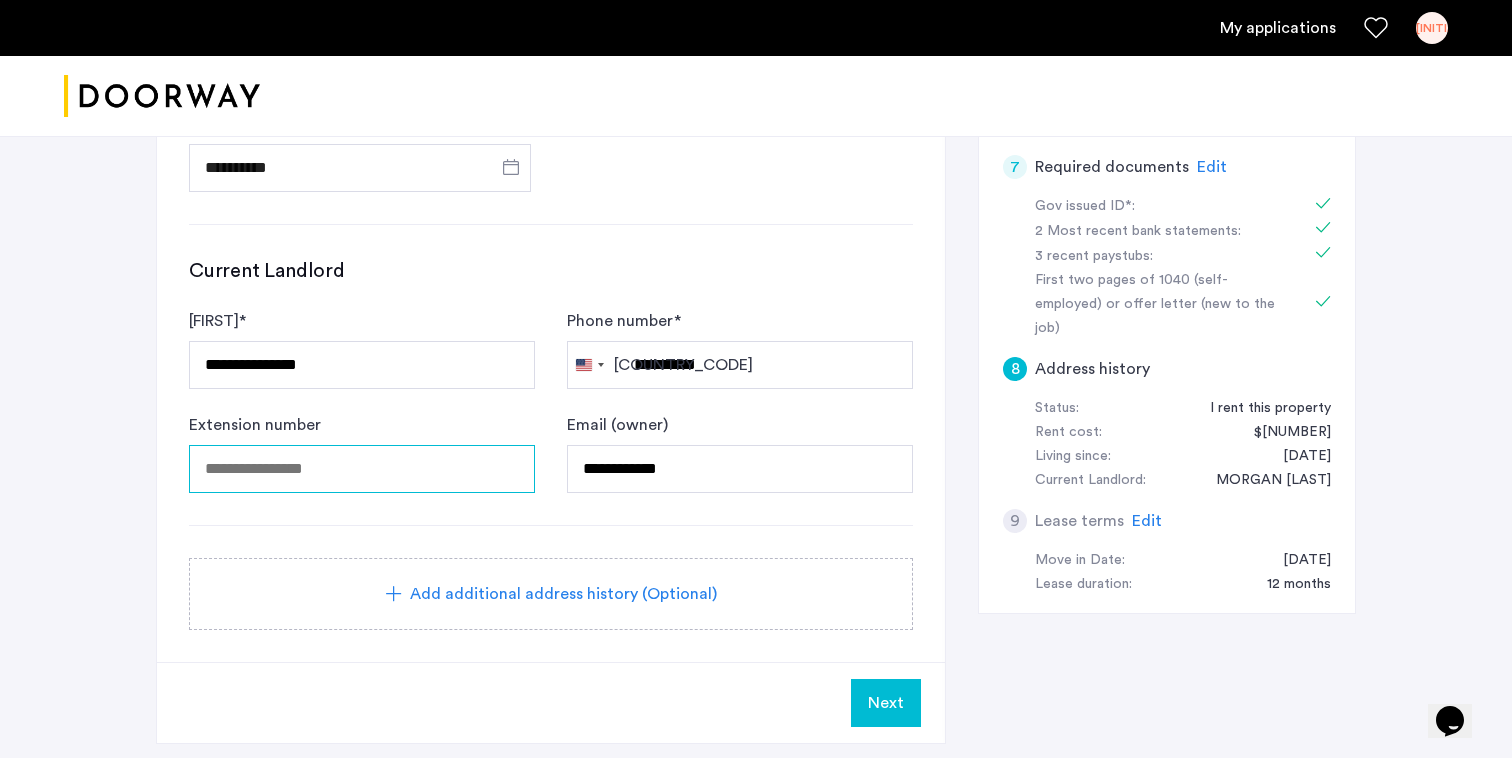 click at bounding box center (362, 469) 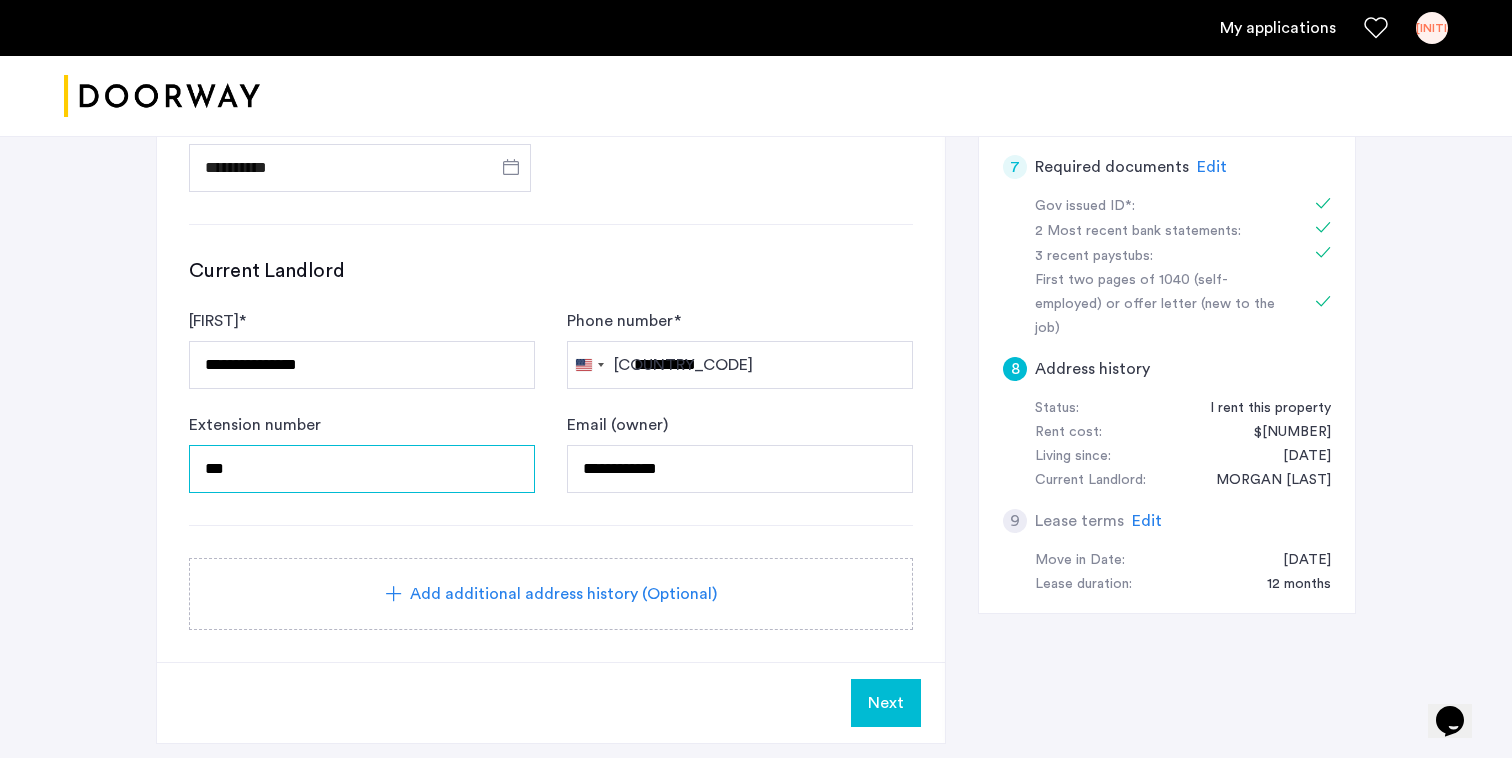 type on "***" 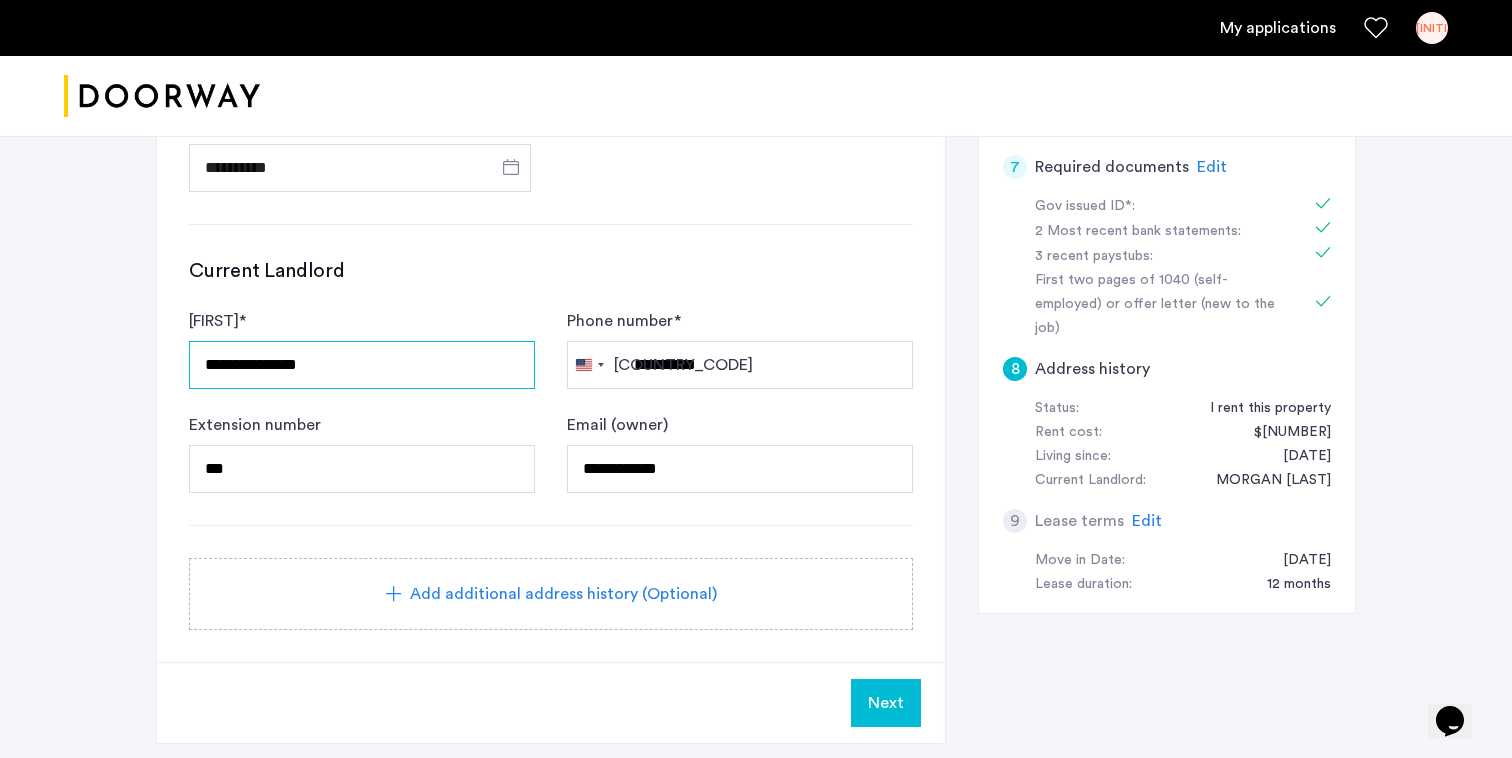 click on "**********" at bounding box center [362, 365] 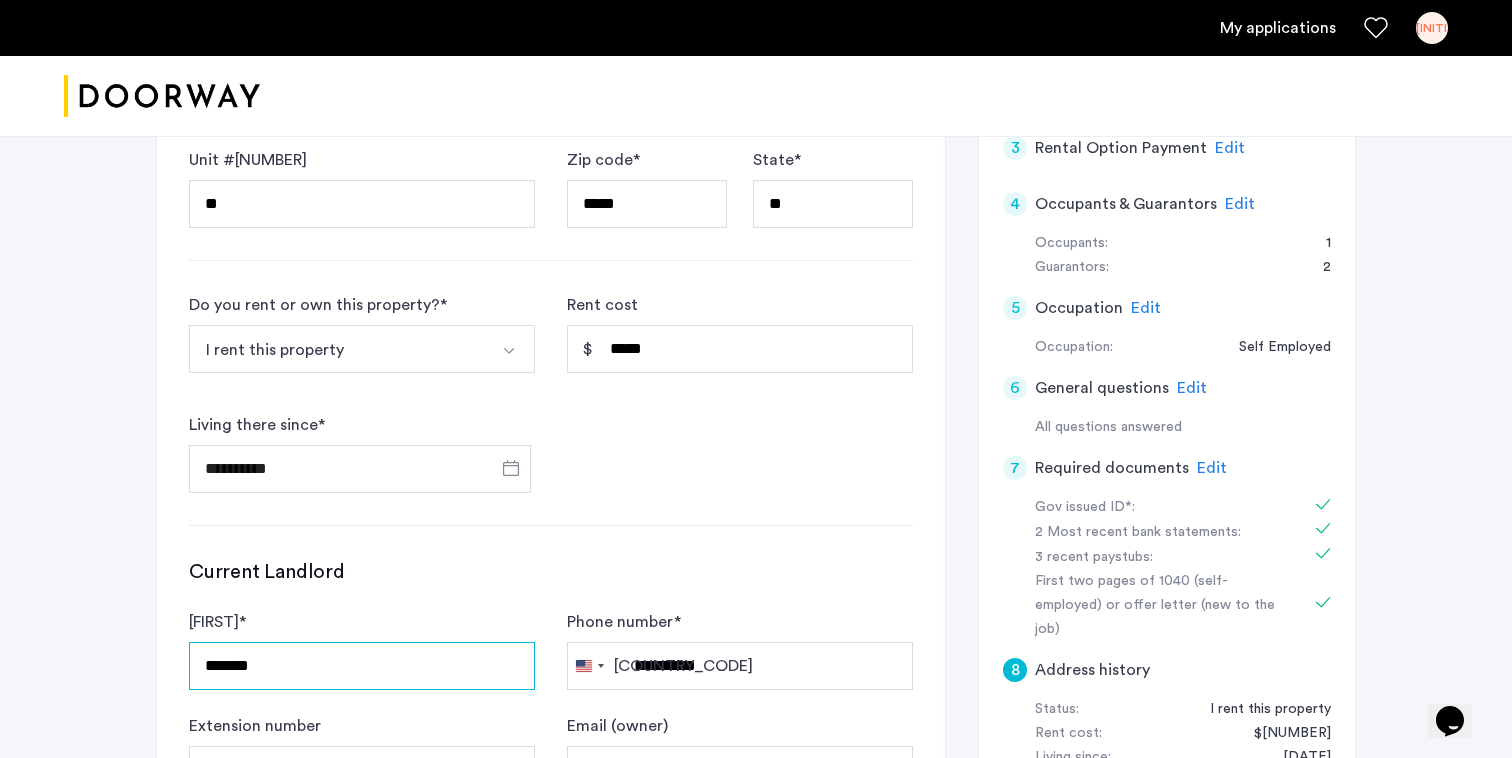 scroll, scrollTop: 491, scrollLeft: 0, axis: vertical 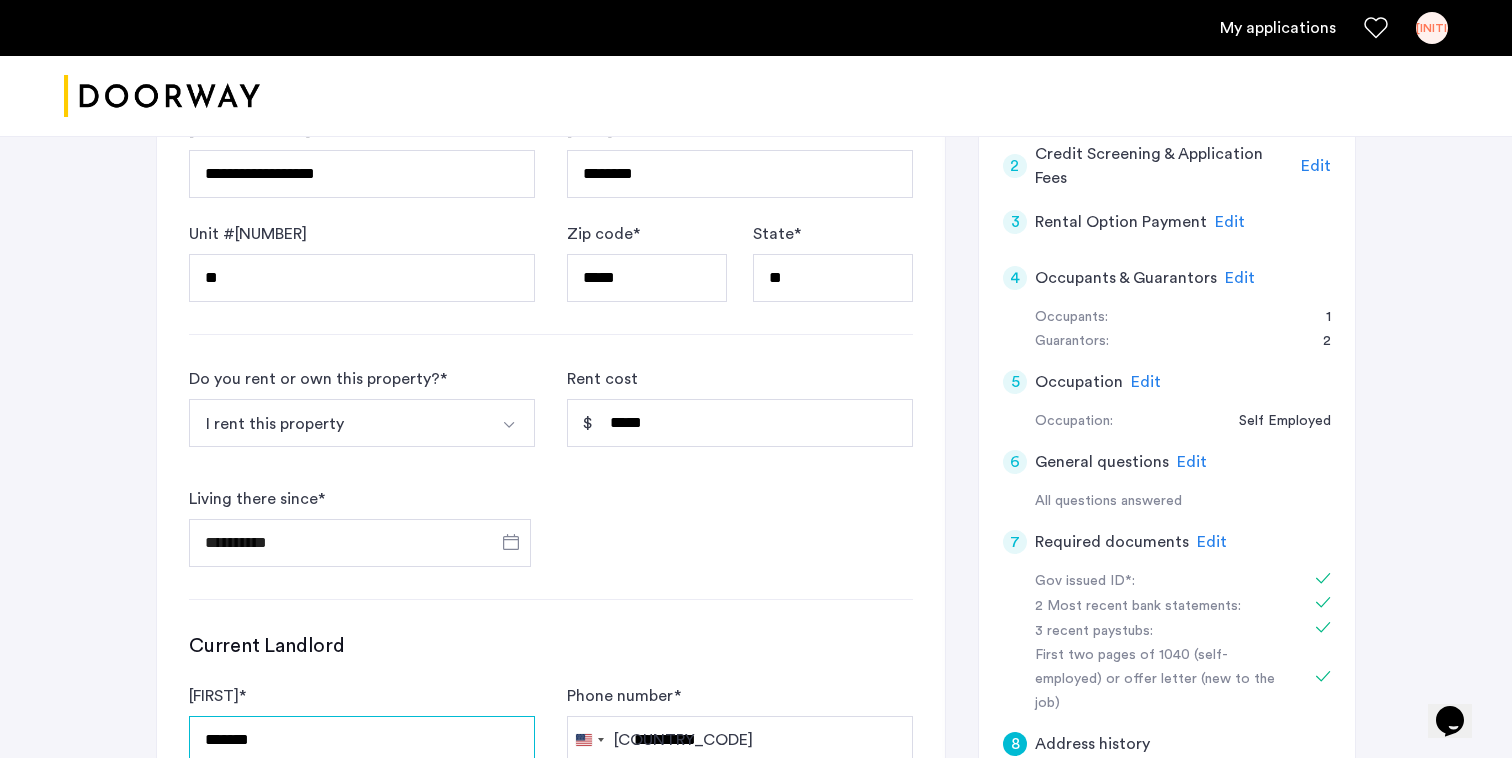 type on "*******" 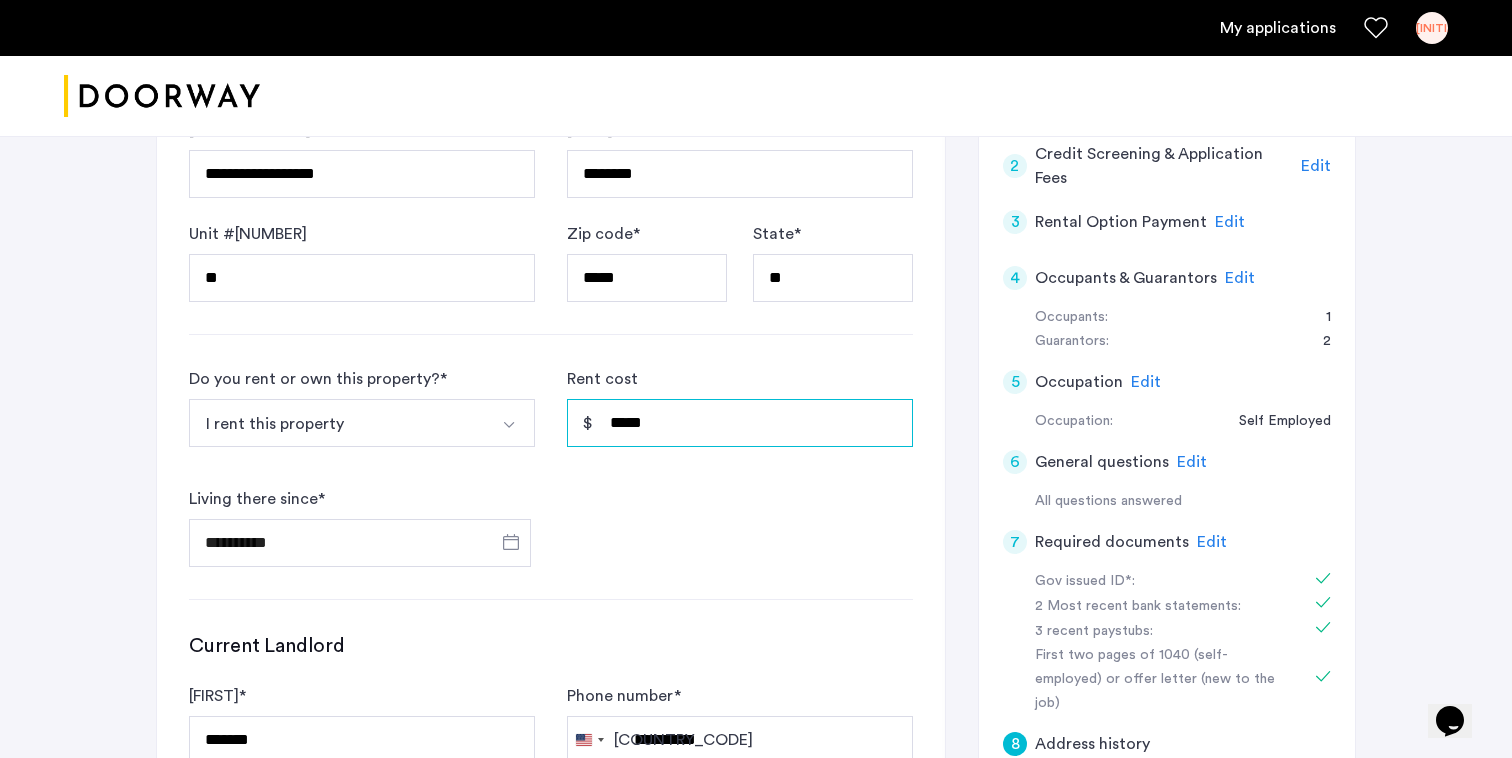 click on "*****" at bounding box center [740, 423] 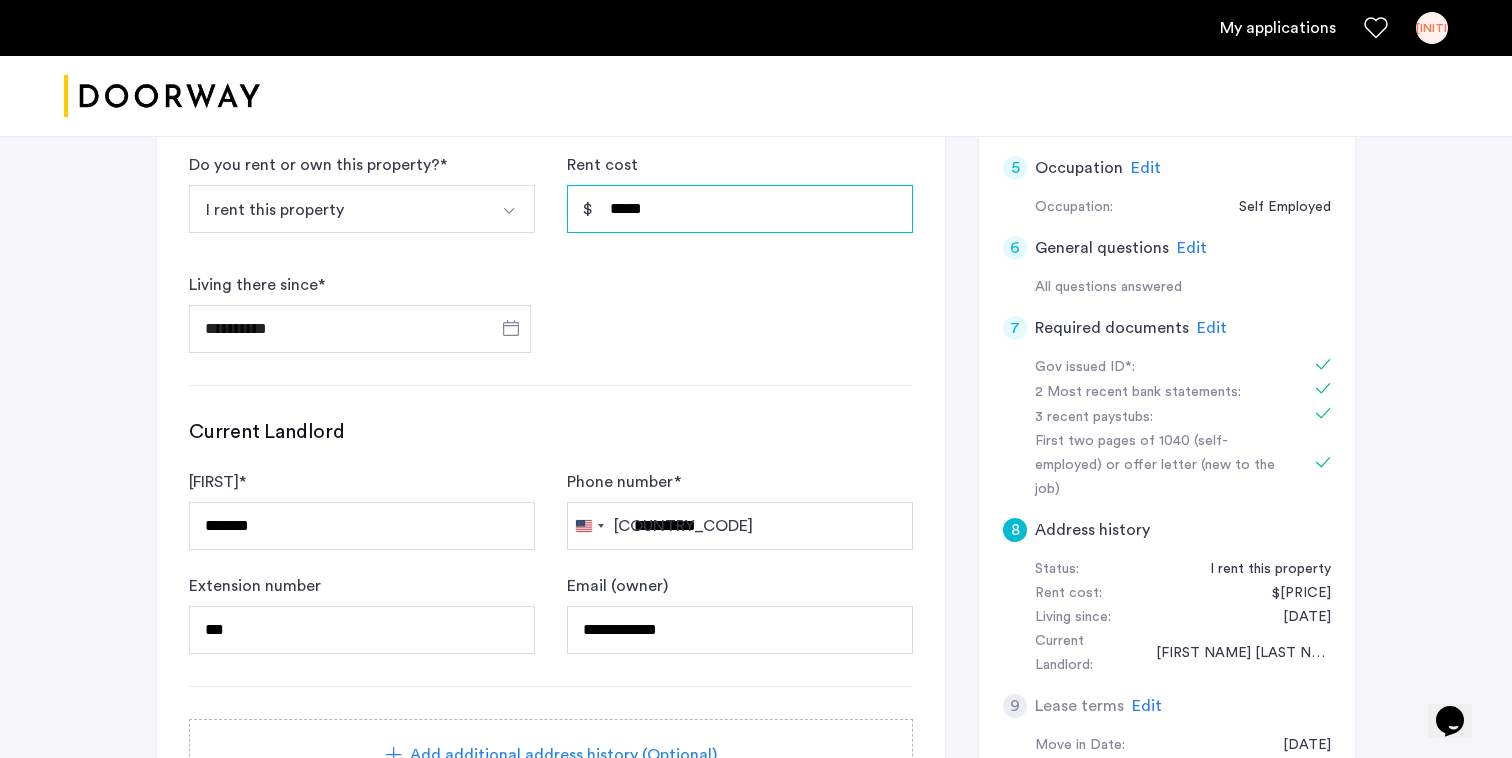 scroll, scrollTop: 706, scrollLeft: 0, axis: vertical 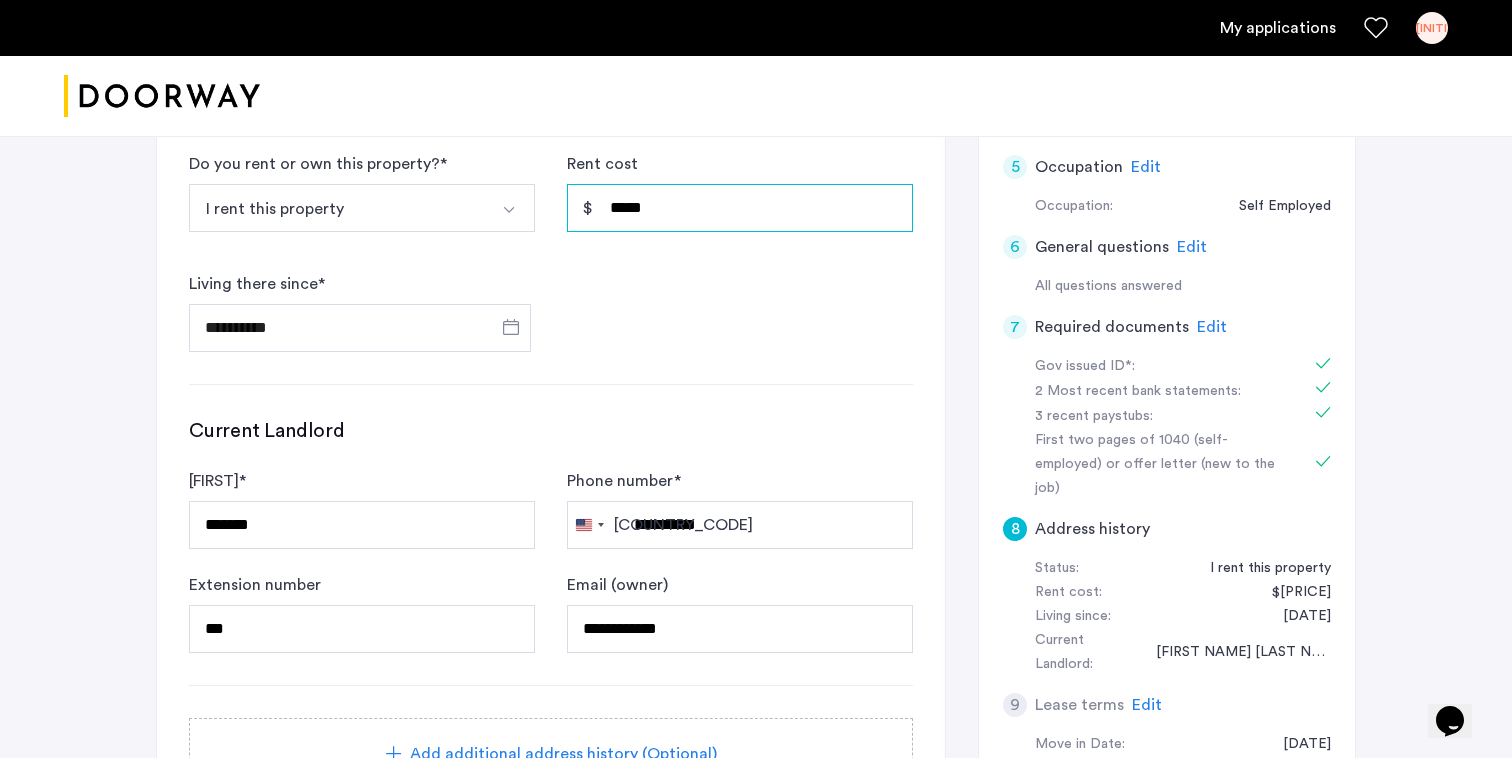 type on "*****" 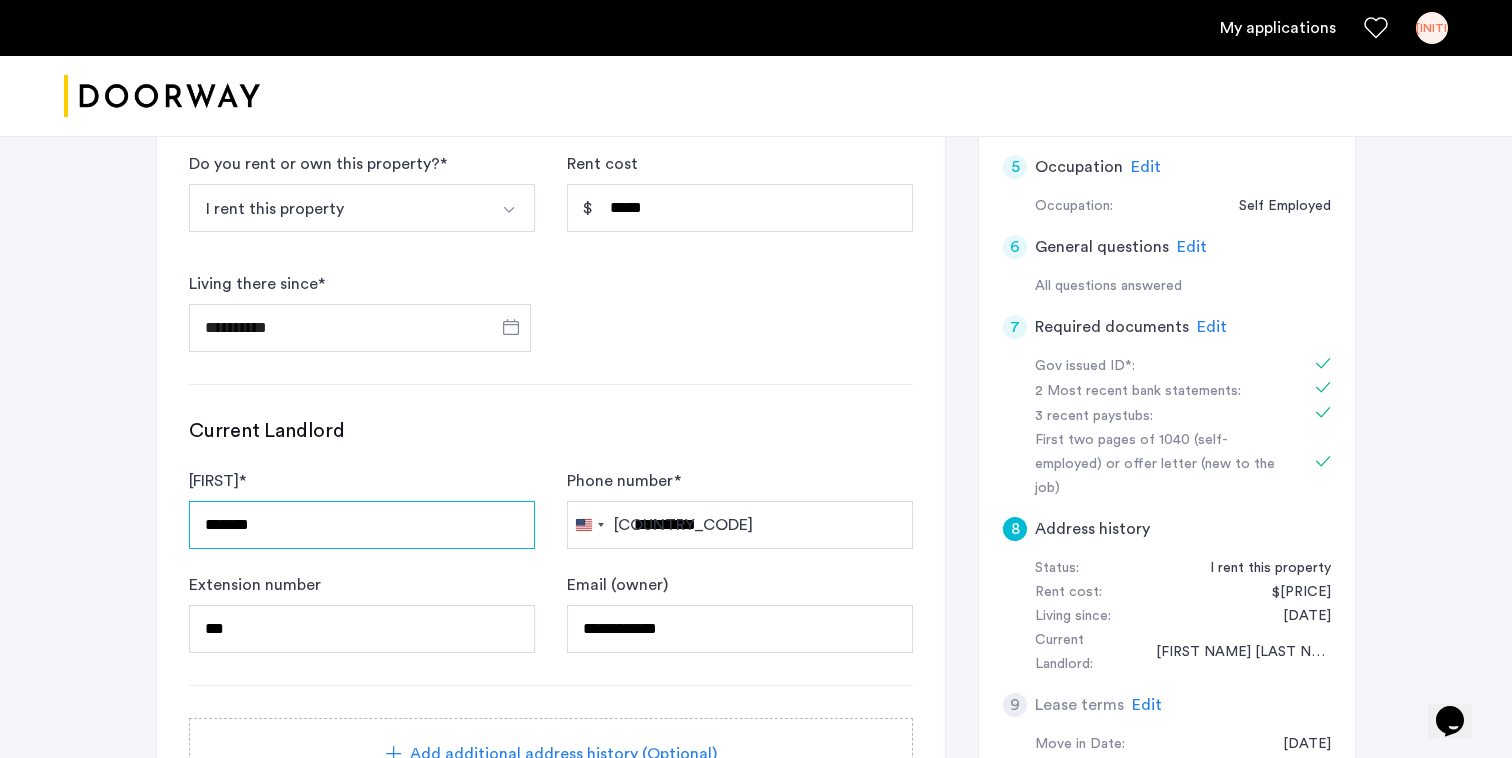 click on "*******" at bounding box center [362, 525] 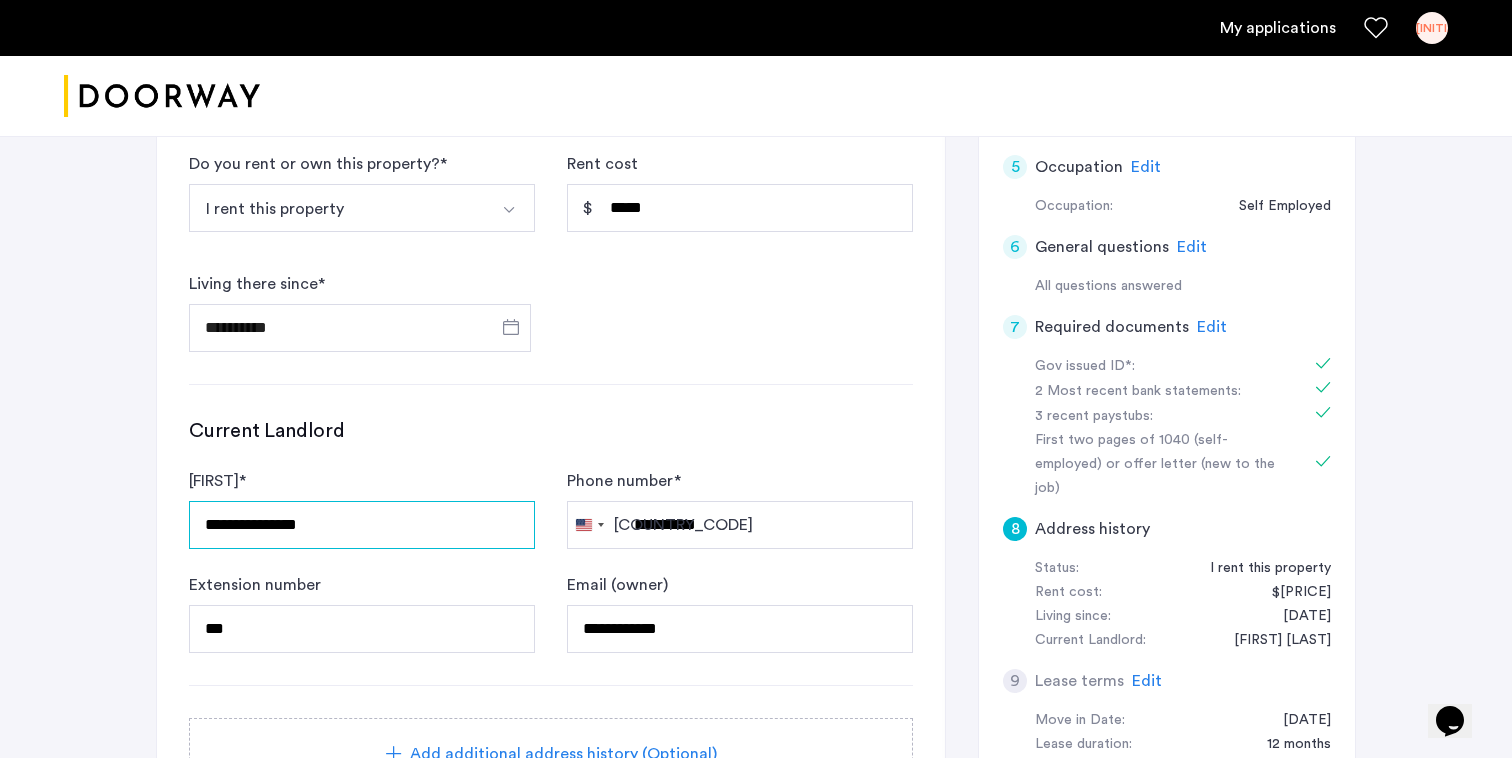click on "**********" at bounding box center [362, 525] 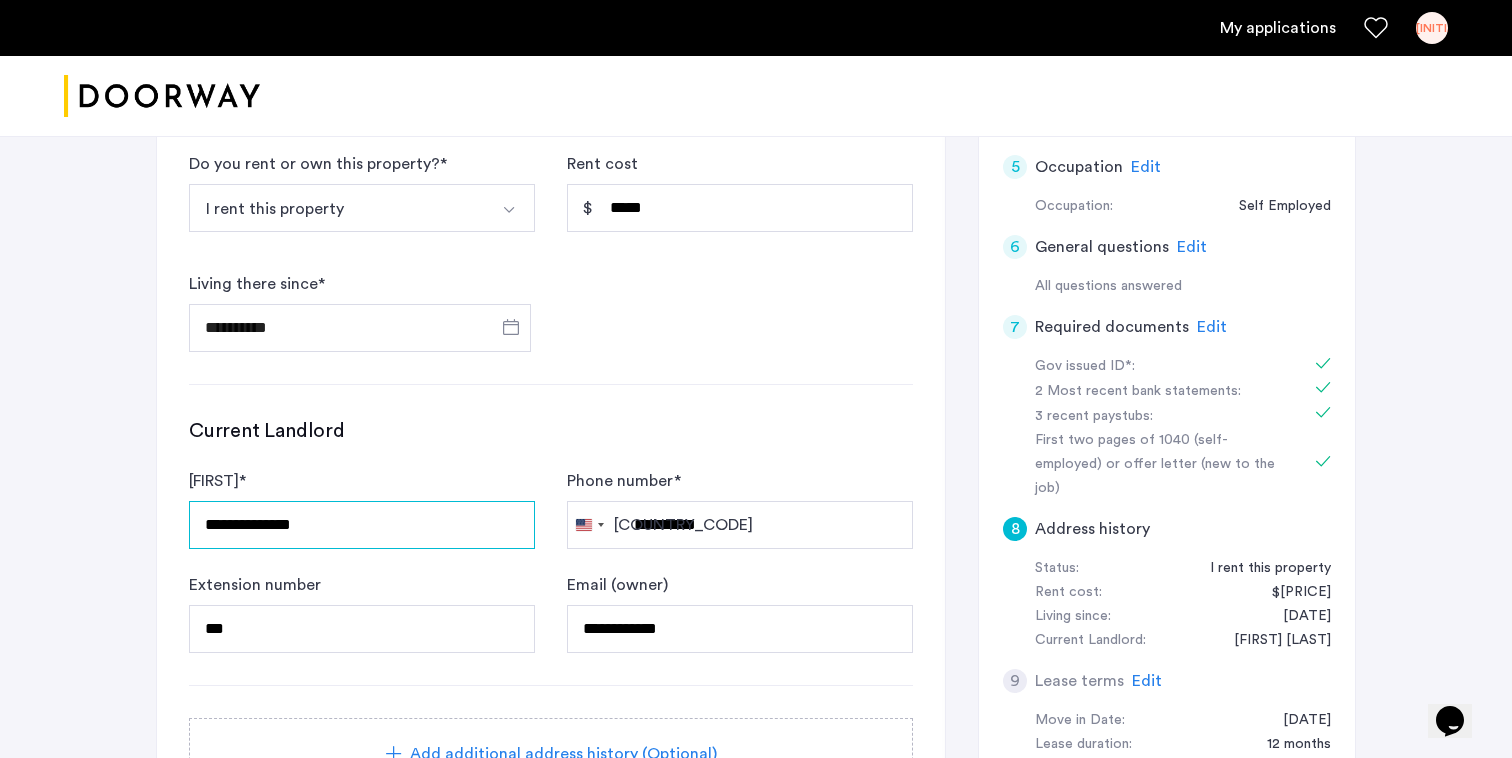 type on "**********" 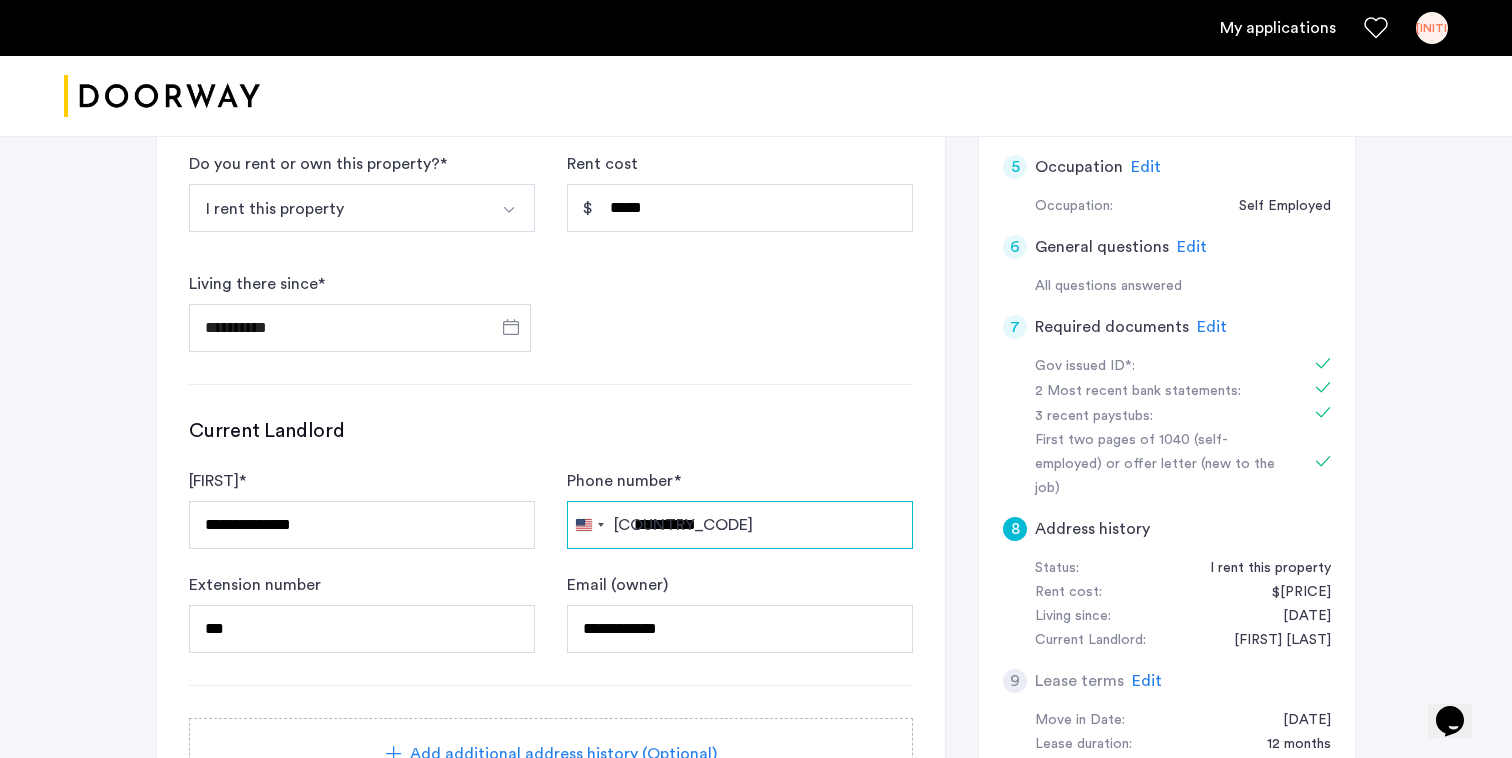 click on "**********" at bounding box center [740, 525] 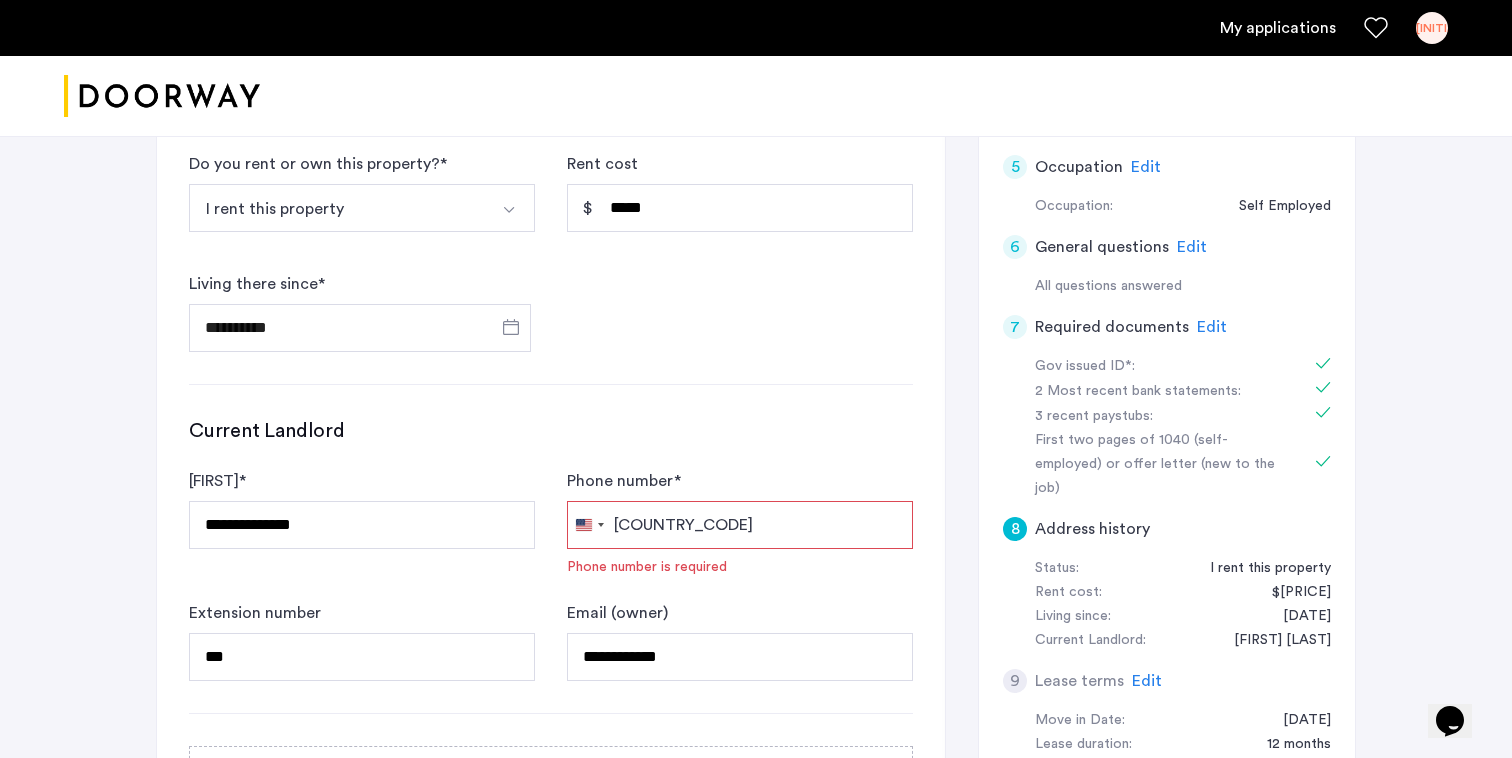 paste on "**********" 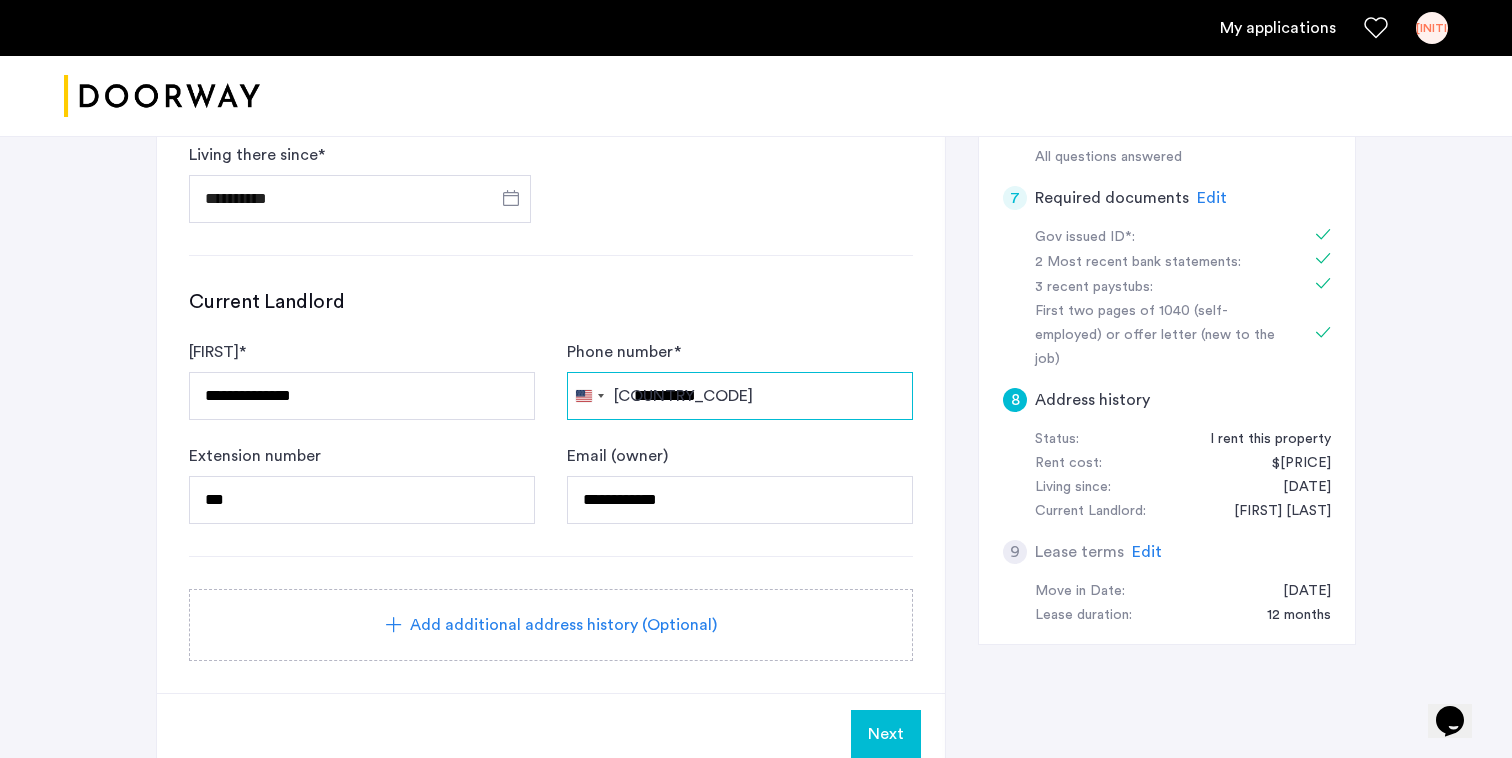 scroll, scrollTop: 846, scrollLeft: 0, axis: vertical 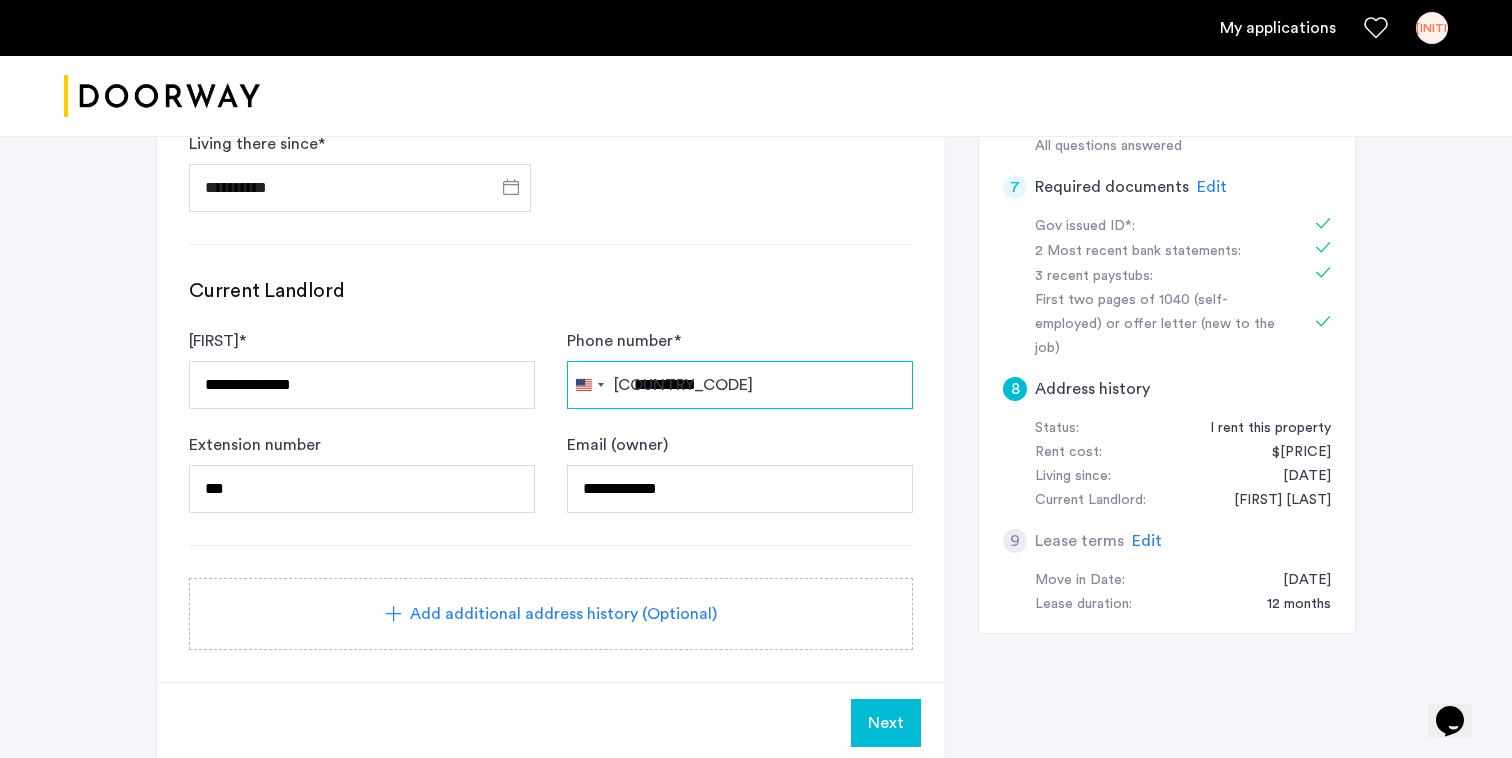 type on "**********" 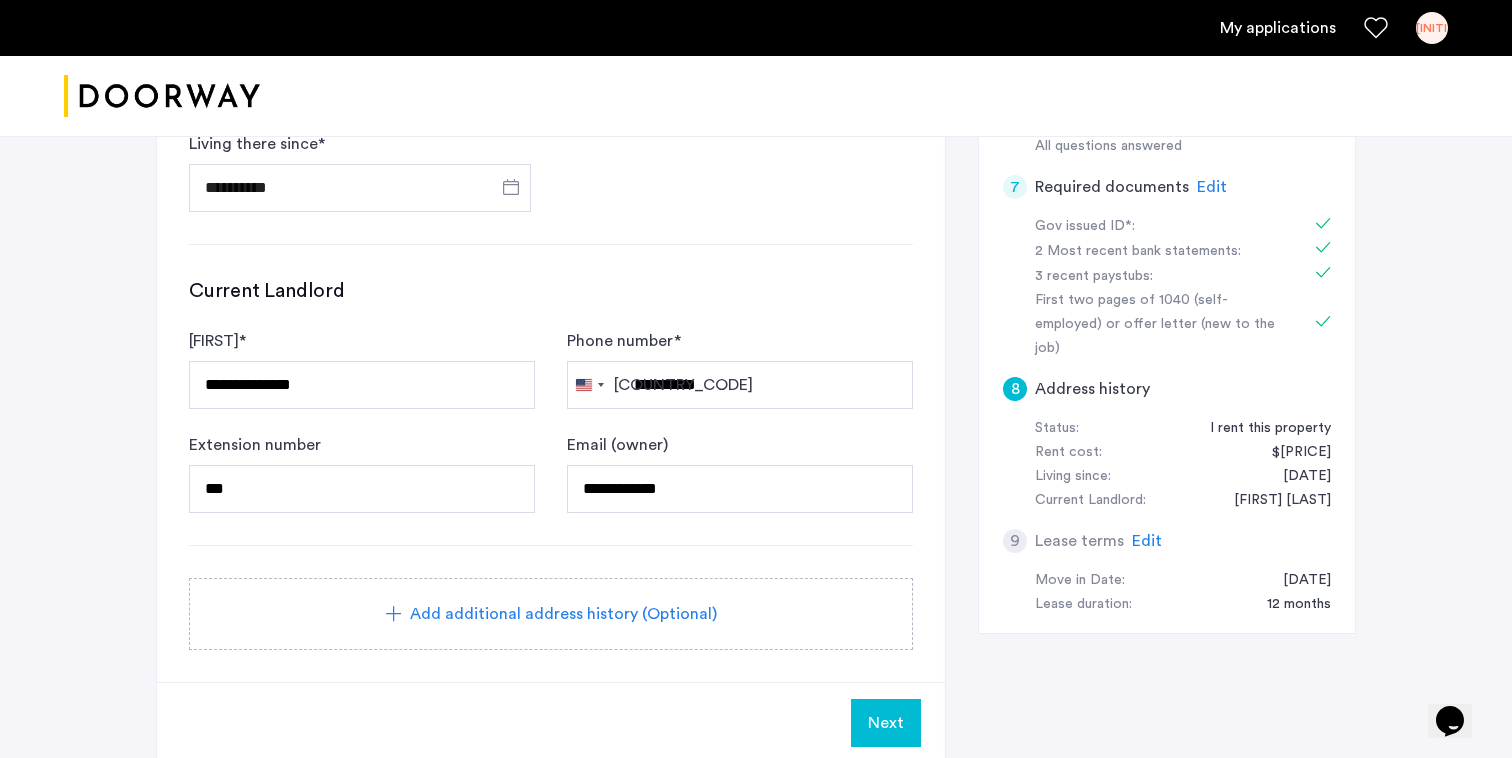 click on "**********" at bounding box center [551, 128] 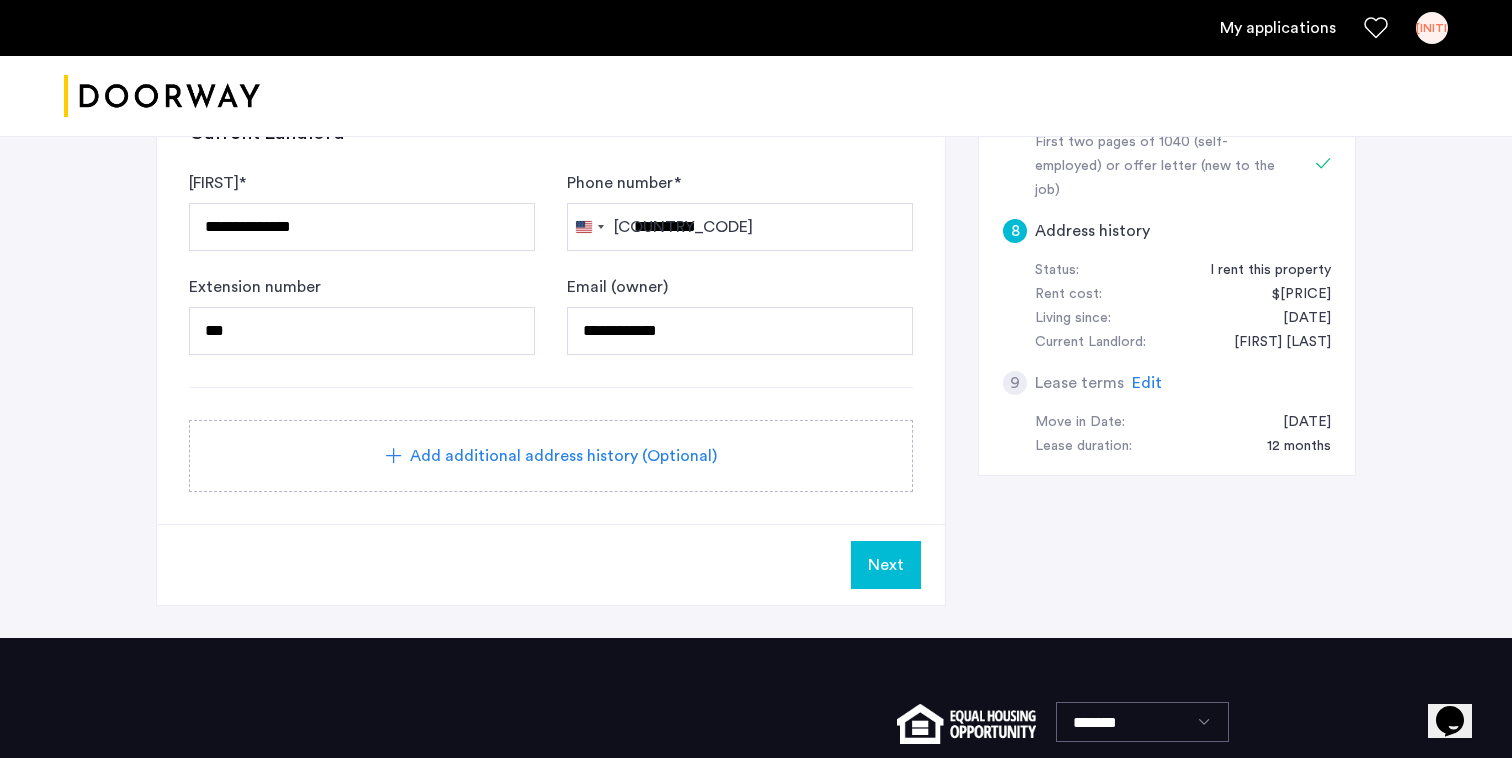 scroll, scrollTop: 1015, scrollLeft: 0, axis: vertical 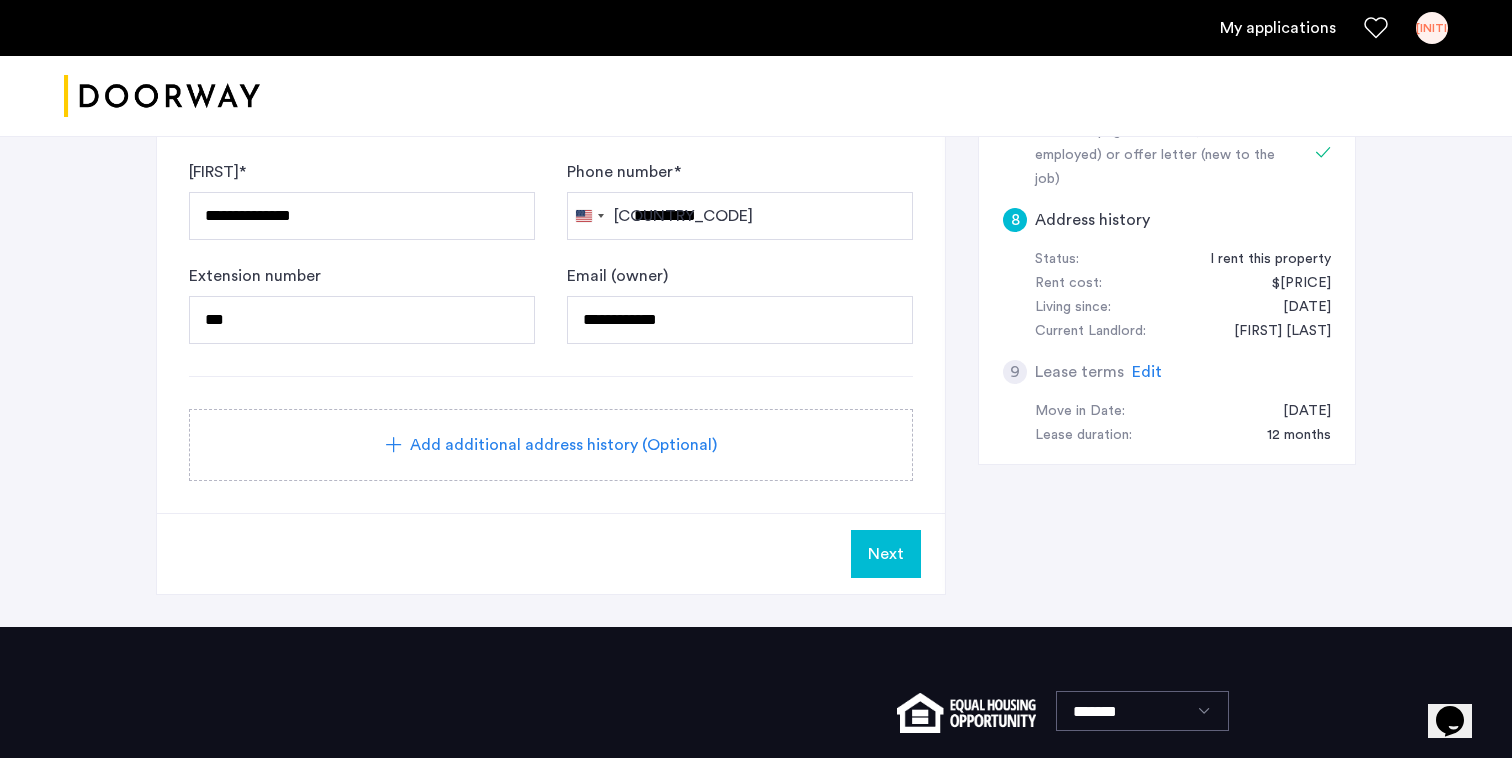 click on "Next" at bounding box center [886, 554] 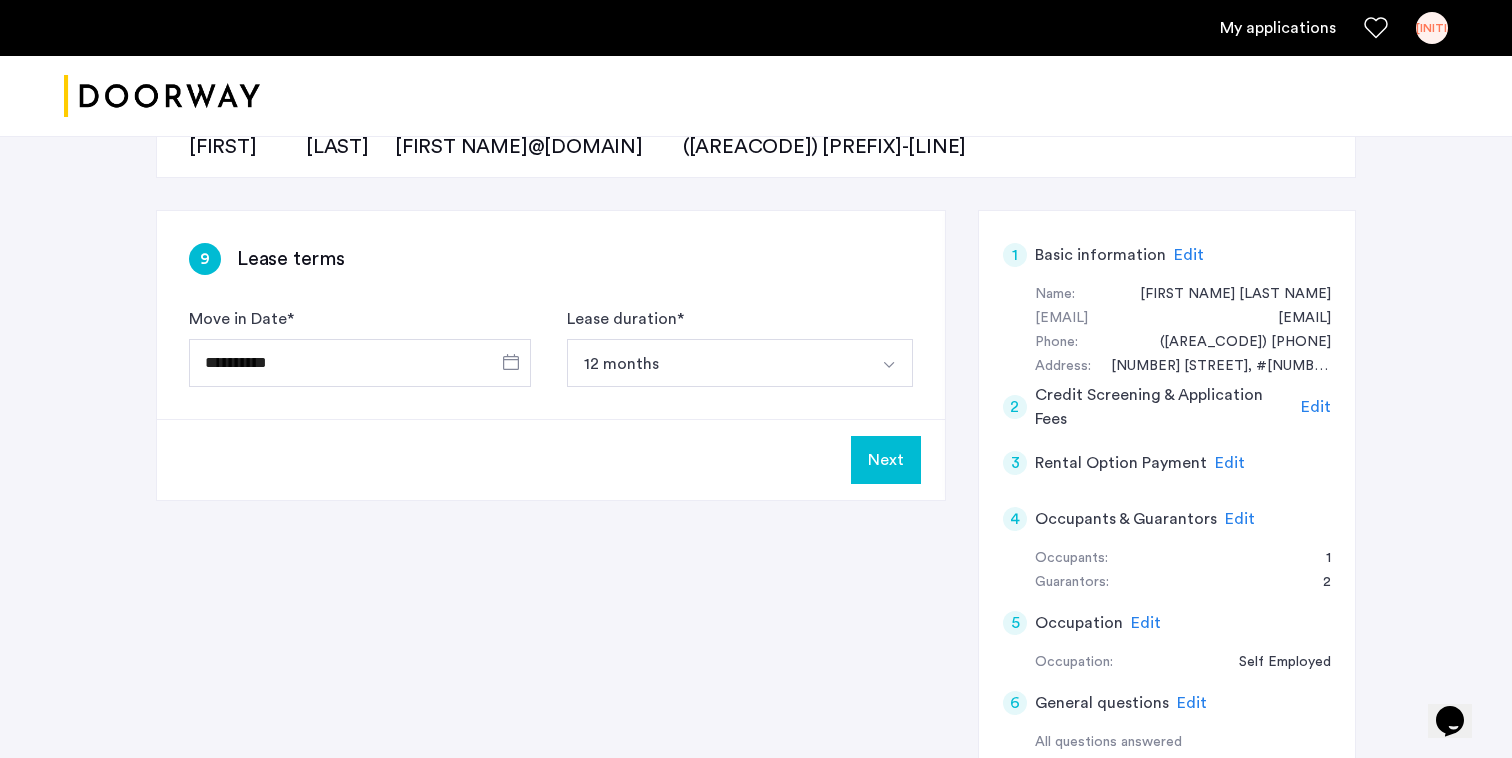 scroll, scrollTop: 253, scrollLeft: 0, axis: vertical 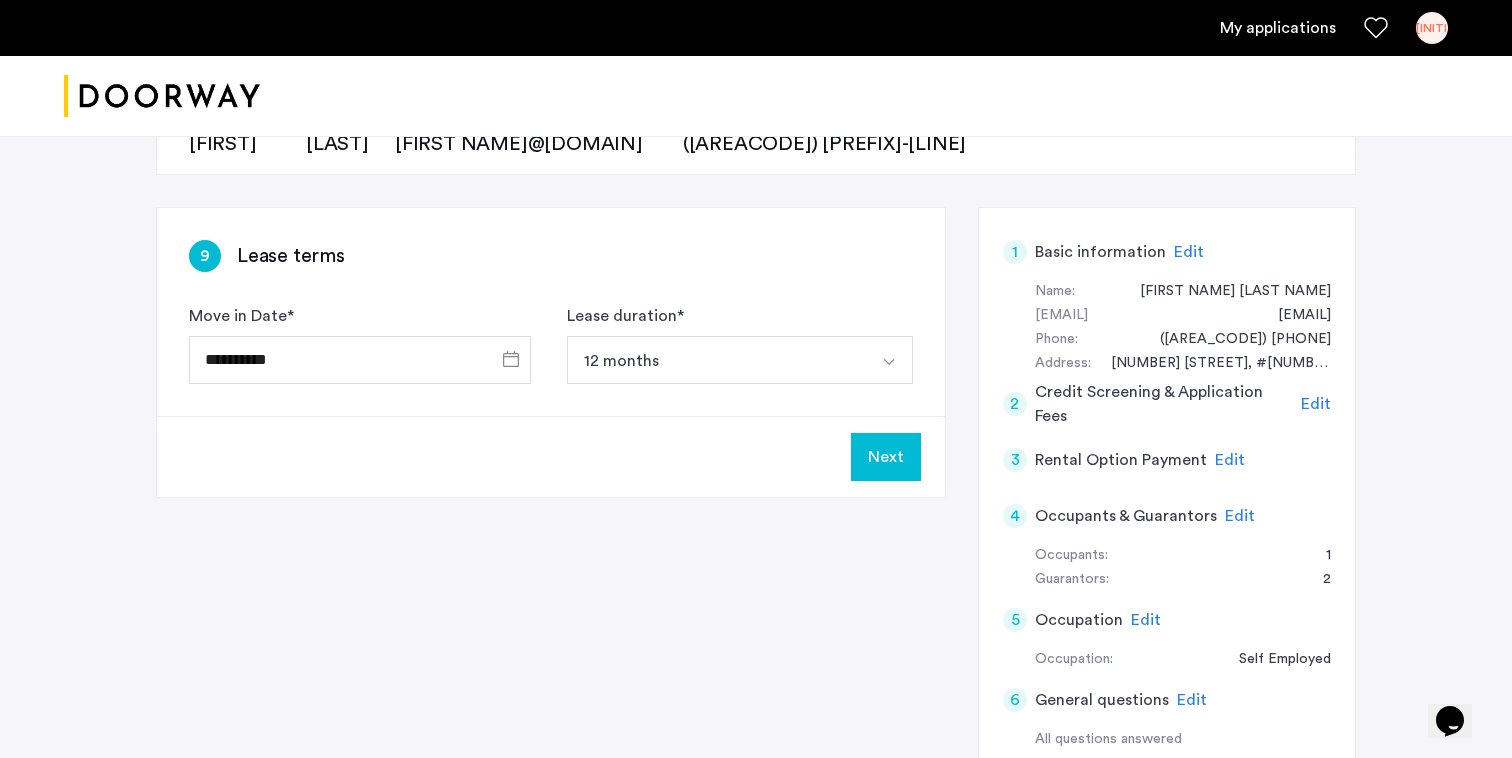 click on "Next" at bounding box center [886, 457] 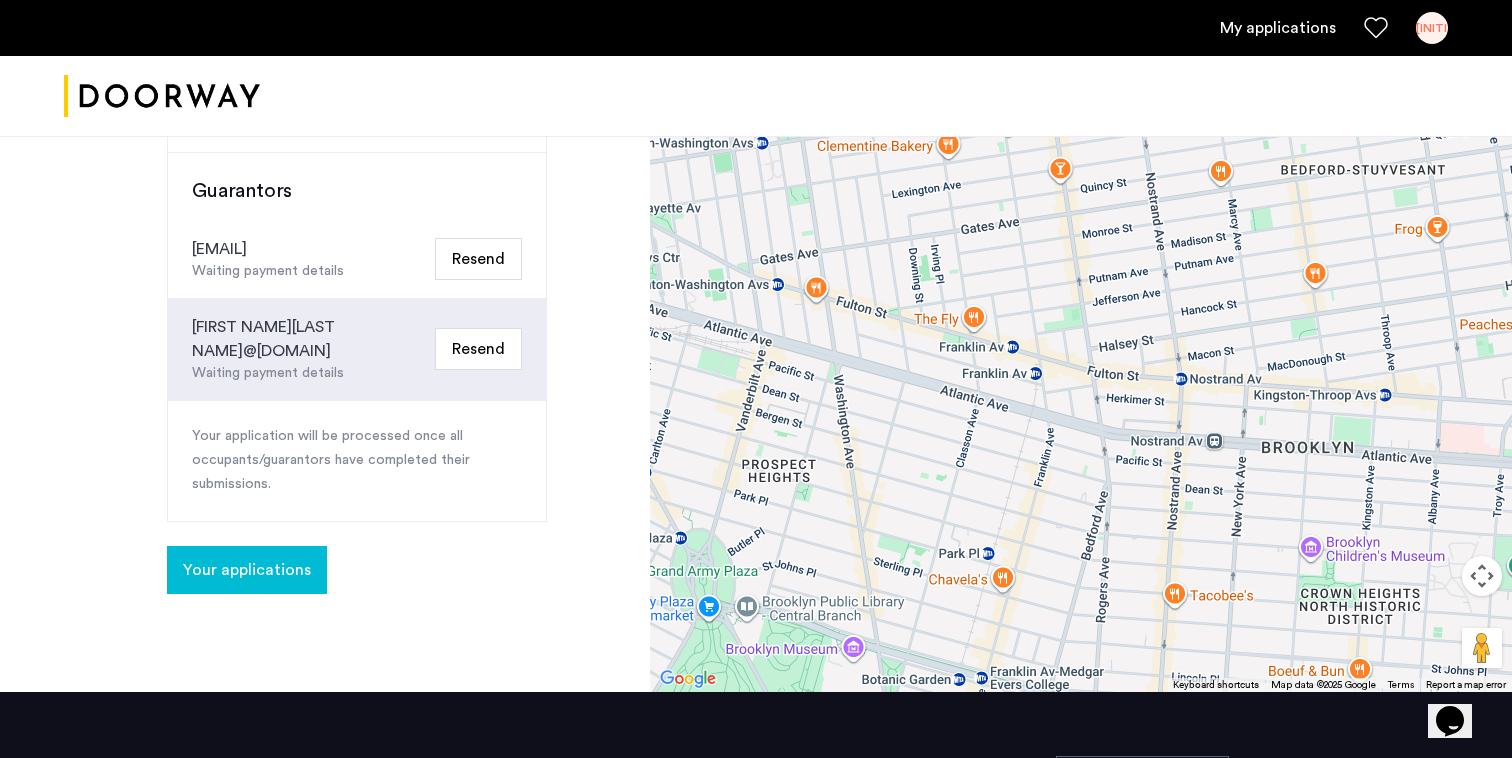 scroll, scrollTop: 788, scrollLeft: 0, axis: vertical 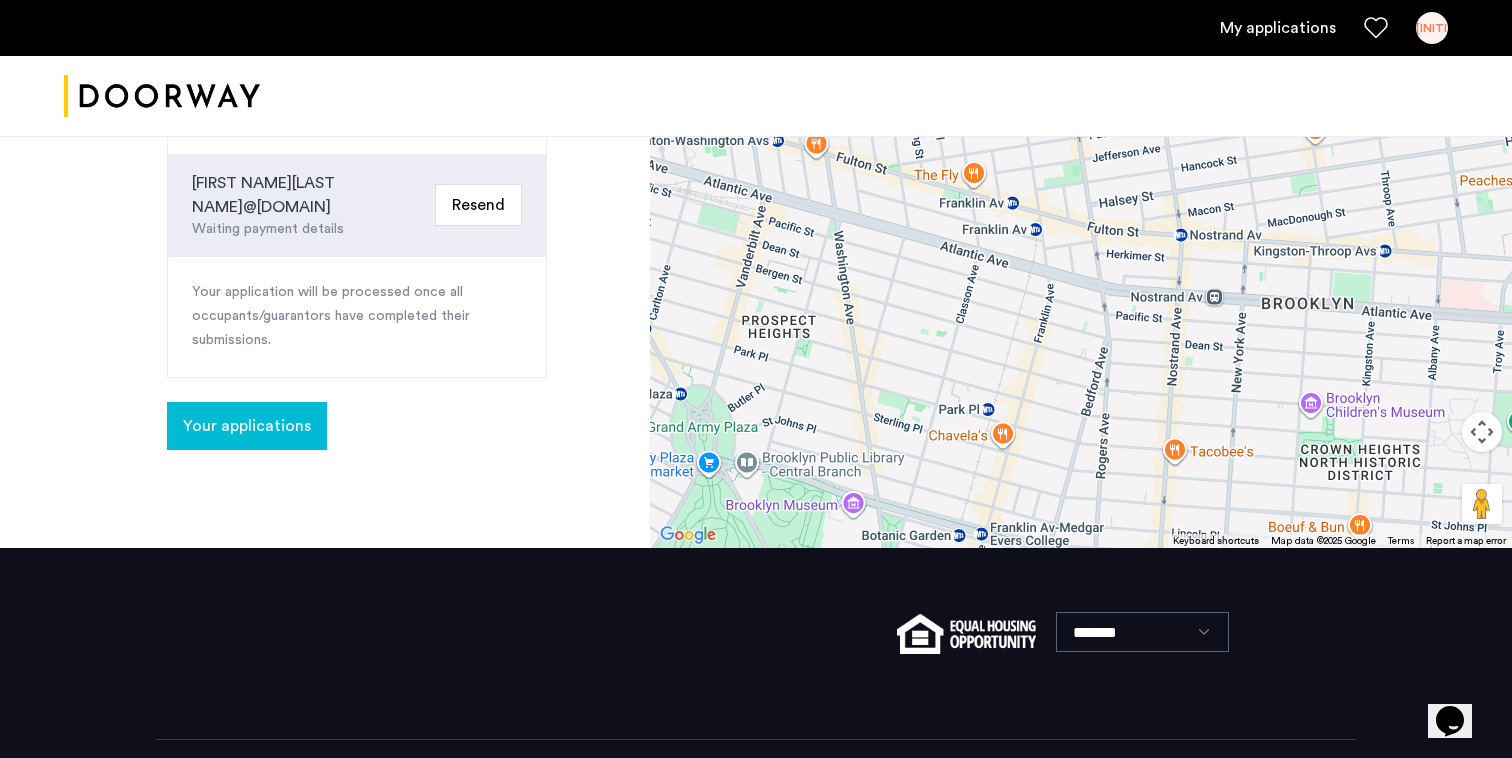 click on "Congratulations  Thank you for submitting your application. A representative will reach out to you within one business day  Your Agent Name  [FIRST] [LAST] Email [EMAIL] Phone number ([AREACODE]) [PREFIX]-[LINE] Occupants [EMAIL]  Payment details provided  Guarantors [EMAIL]  Waiting payment details   Resend [EMAIL]  Waiting payment details   Resend   Your application will be processed once all occupants/guarantors have completed their submissions.  Your applications" at bounding box center (325, -52) 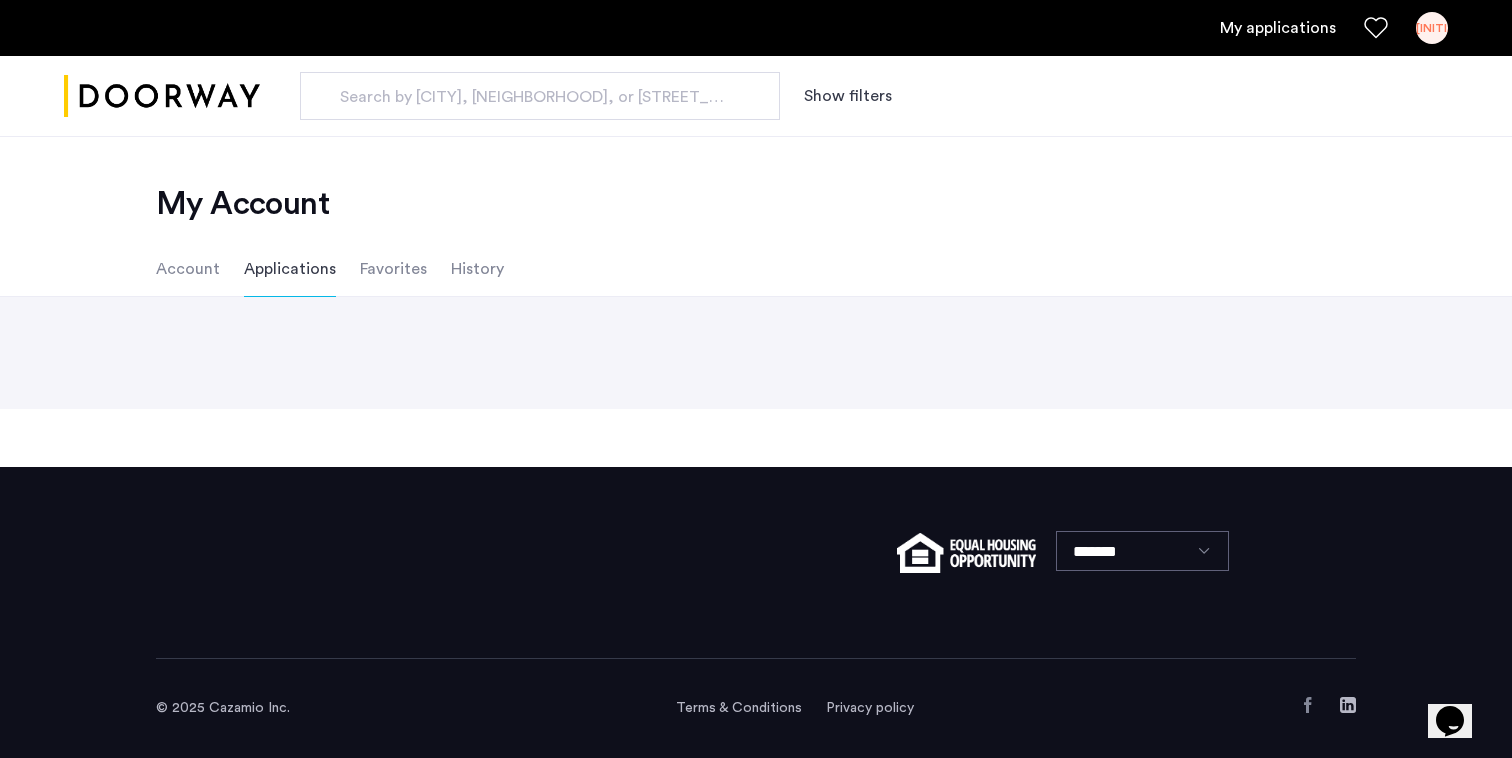 scroll, scrollTop: 0, scrollLeft: 0, axis: both 